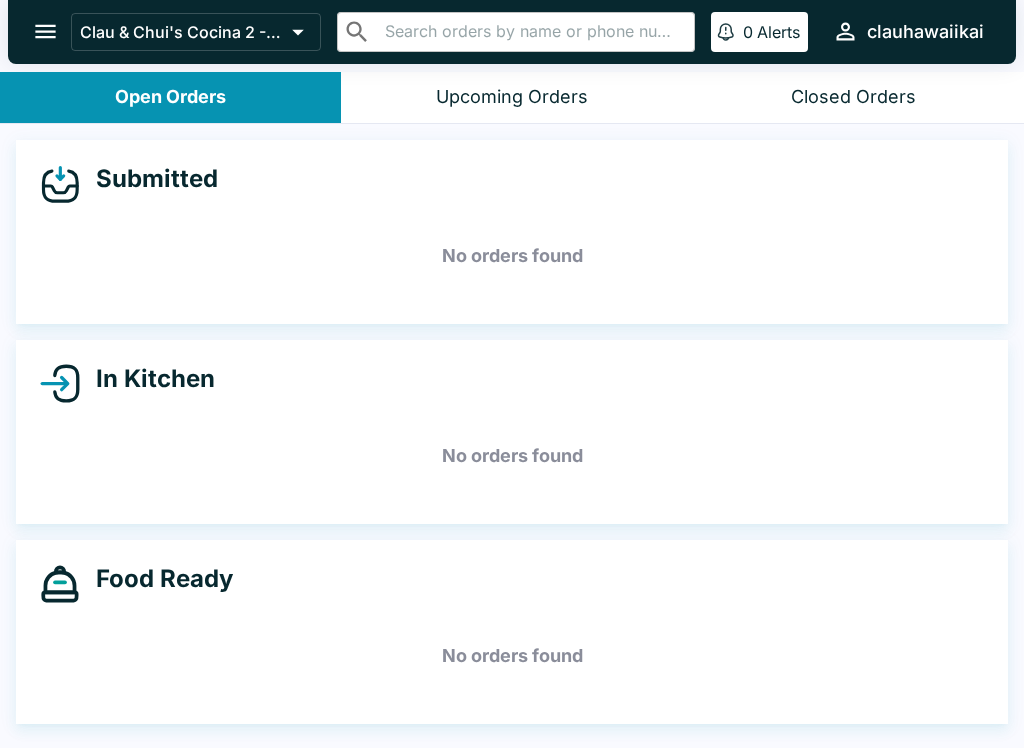 scroll, scrollTop: 0, scrollLeft: 0, axis: both 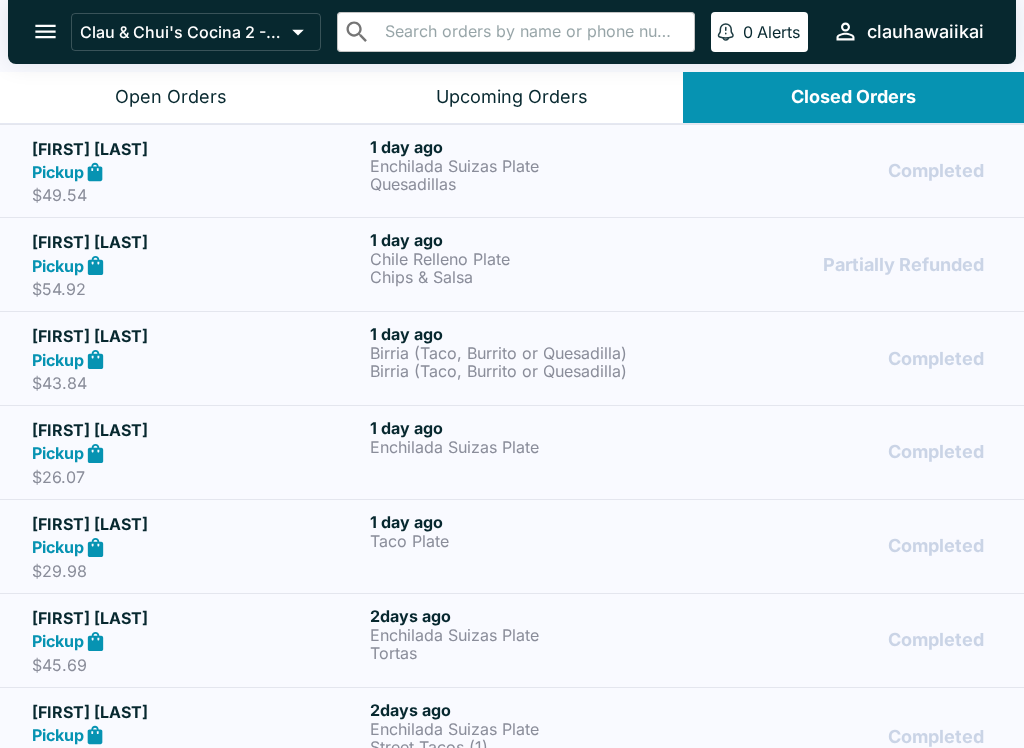 click on "Upcoming Orders" at bounding box center (512, 97) 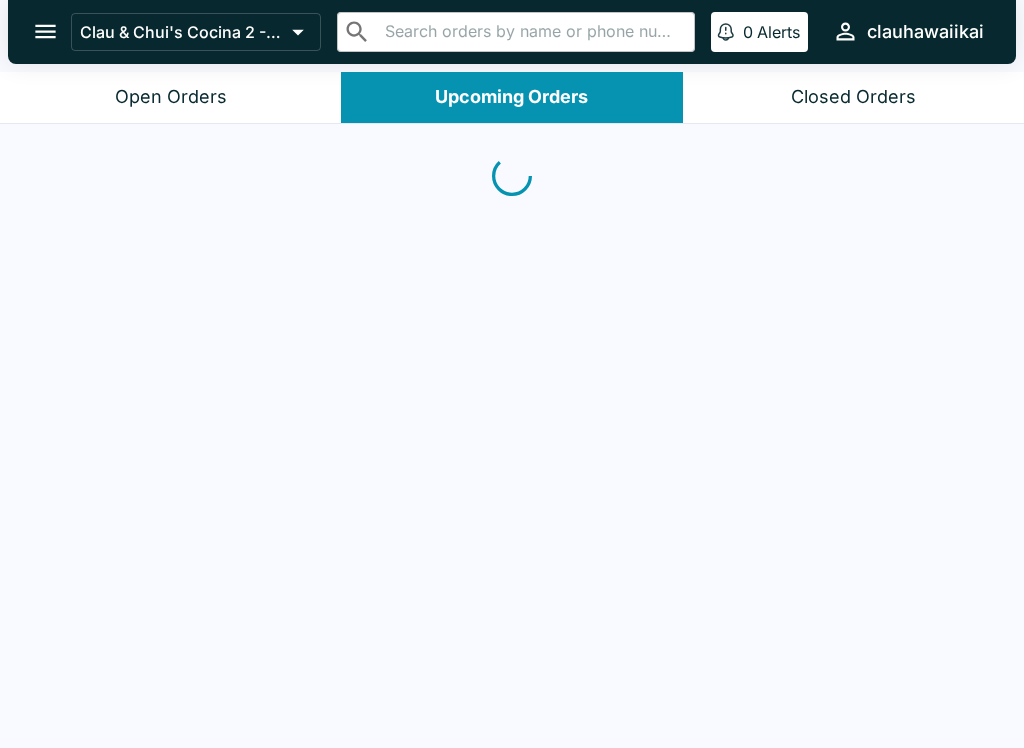 click on "Open Orders" at bounding box center [170, 97] 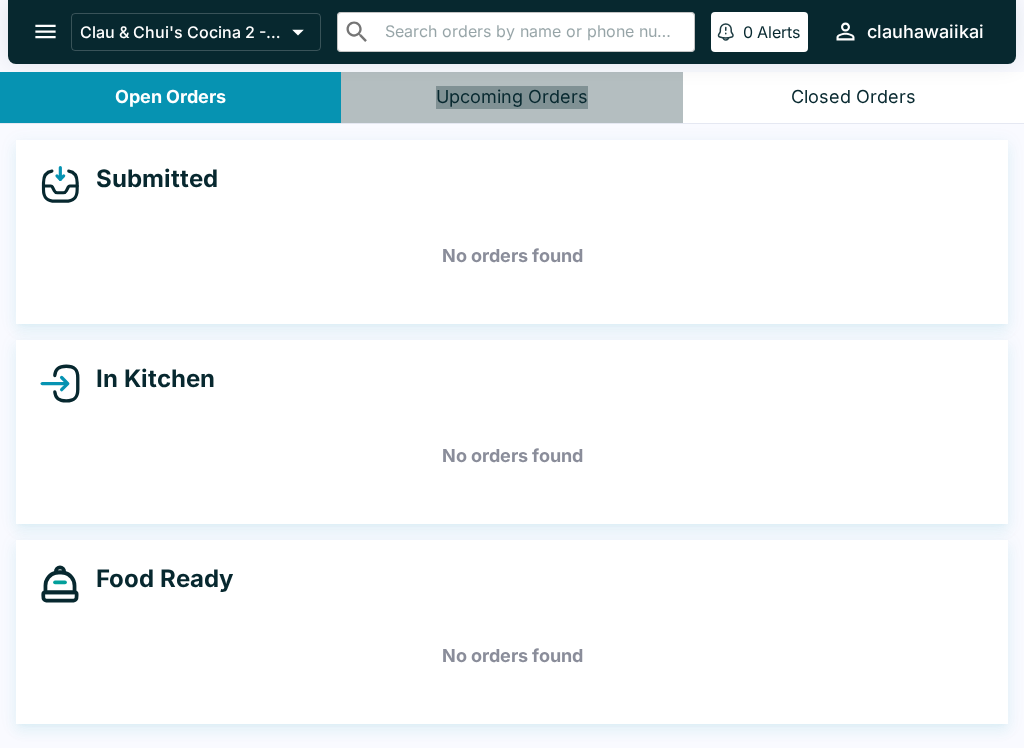 click on "Upcoming Orders" at bounding box center (512, 97) 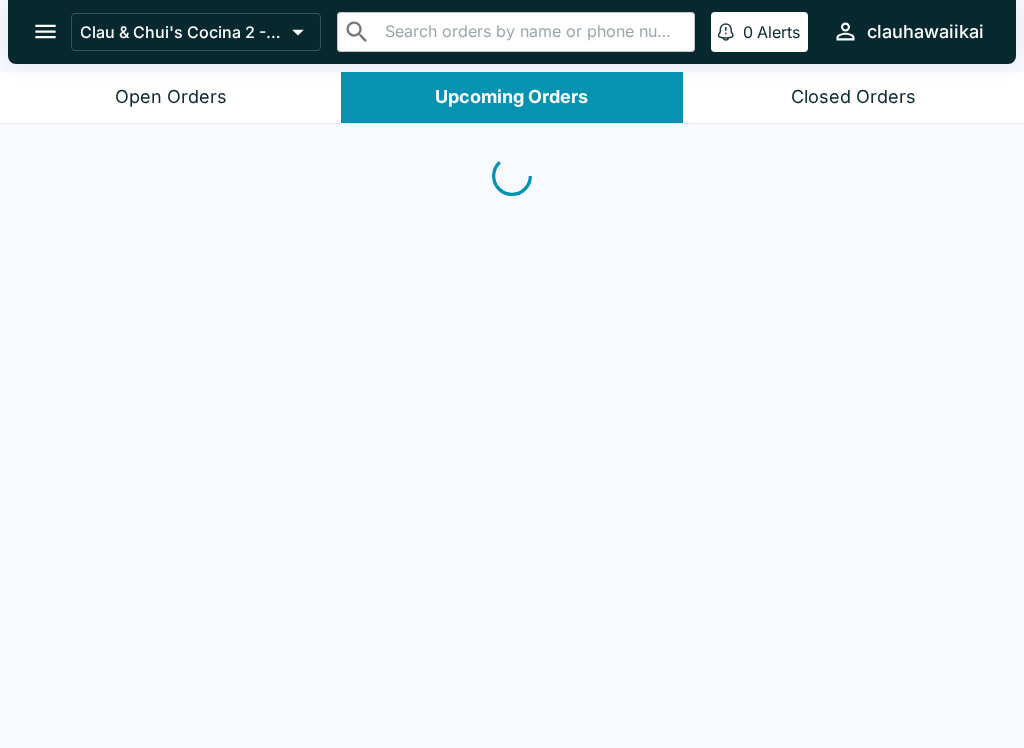 click on "Closed Orders" at bounding box center (853, 97) 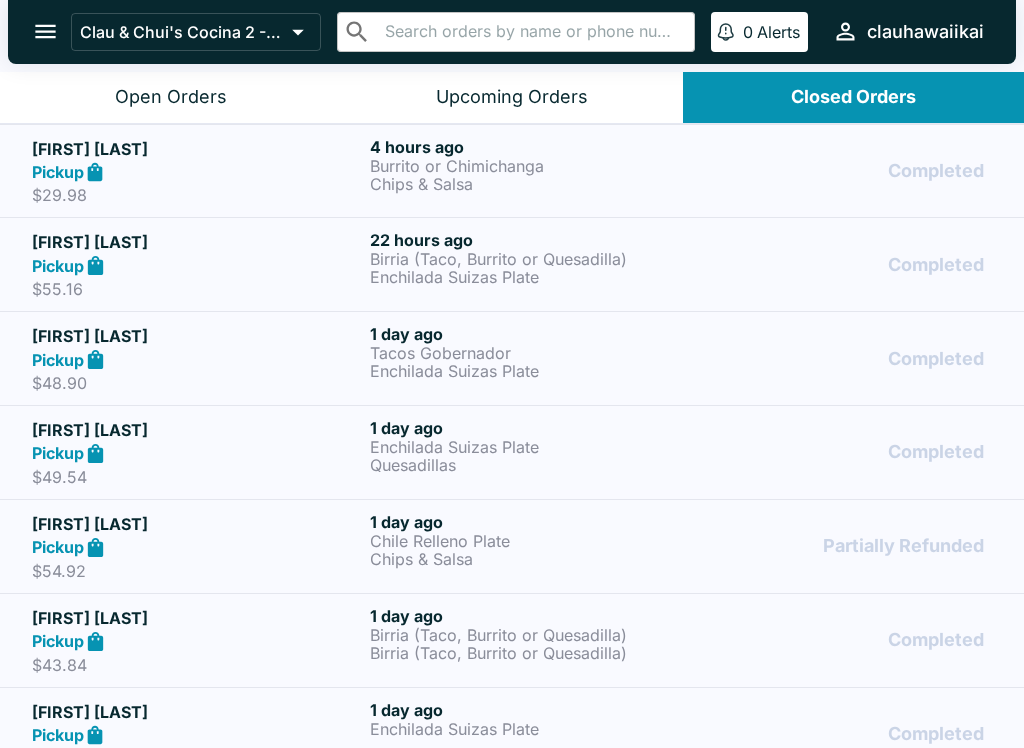 click on "Open Orders" at bounding box center [170, 97] 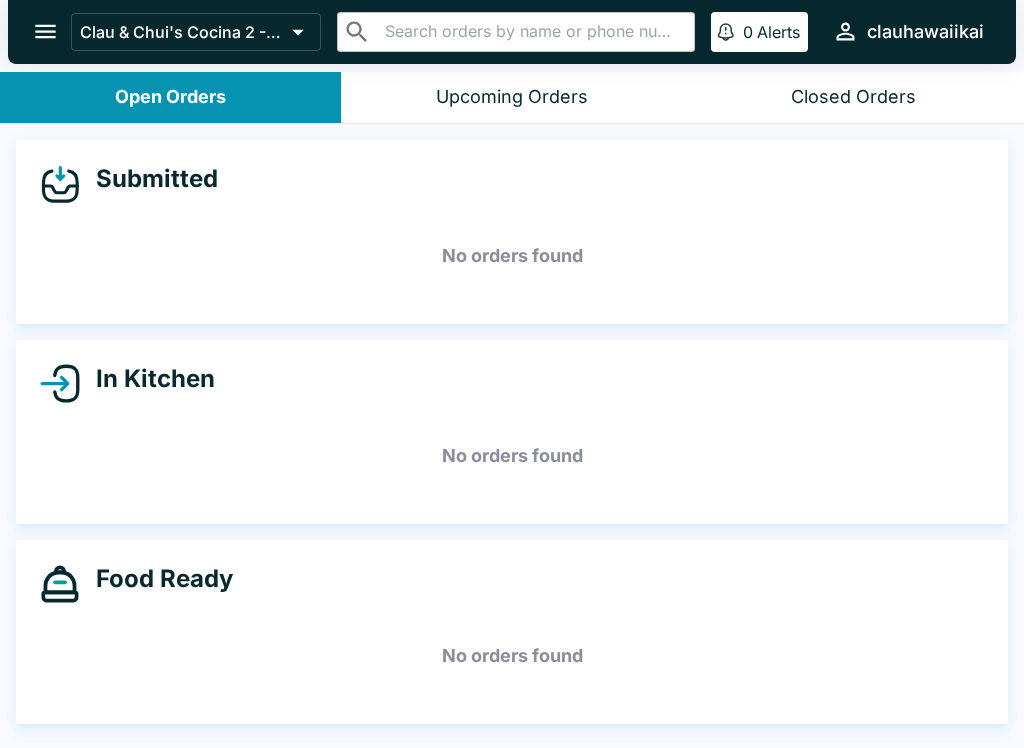 click on "Upcoming Orders" at bounding box center [512, 97] 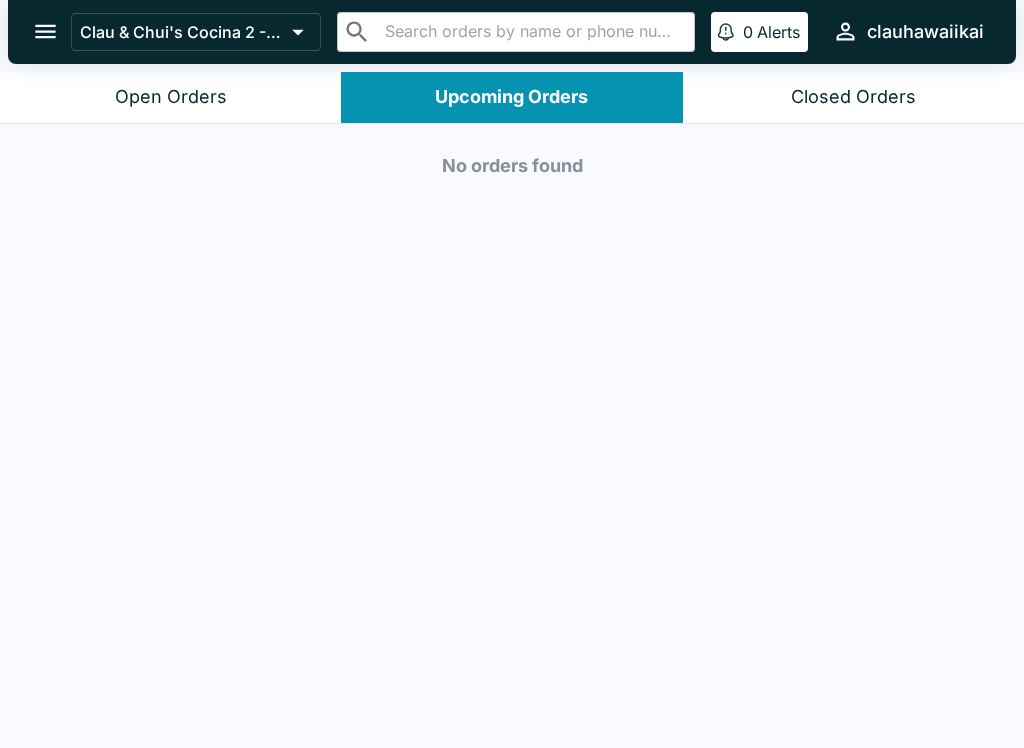 click on "Open Orders" at bounding box center [170, 97] 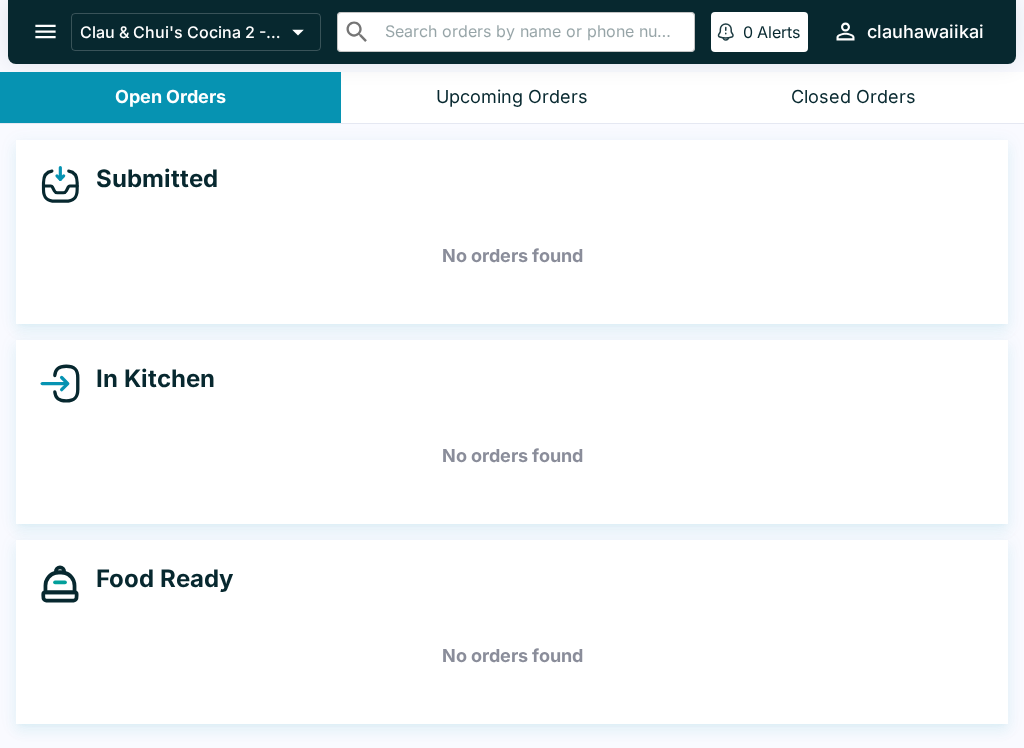 click on "Upcoming Orders" at bounding box center (512, 97) 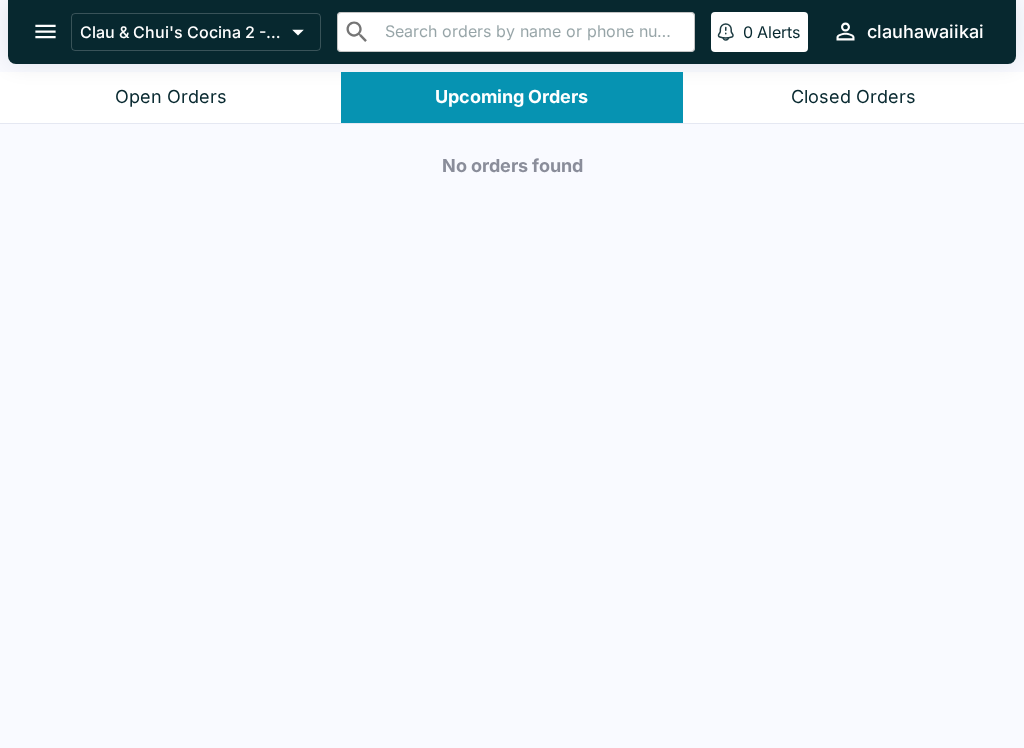 click on "Closed Orders" at bounding box center [853, 97] 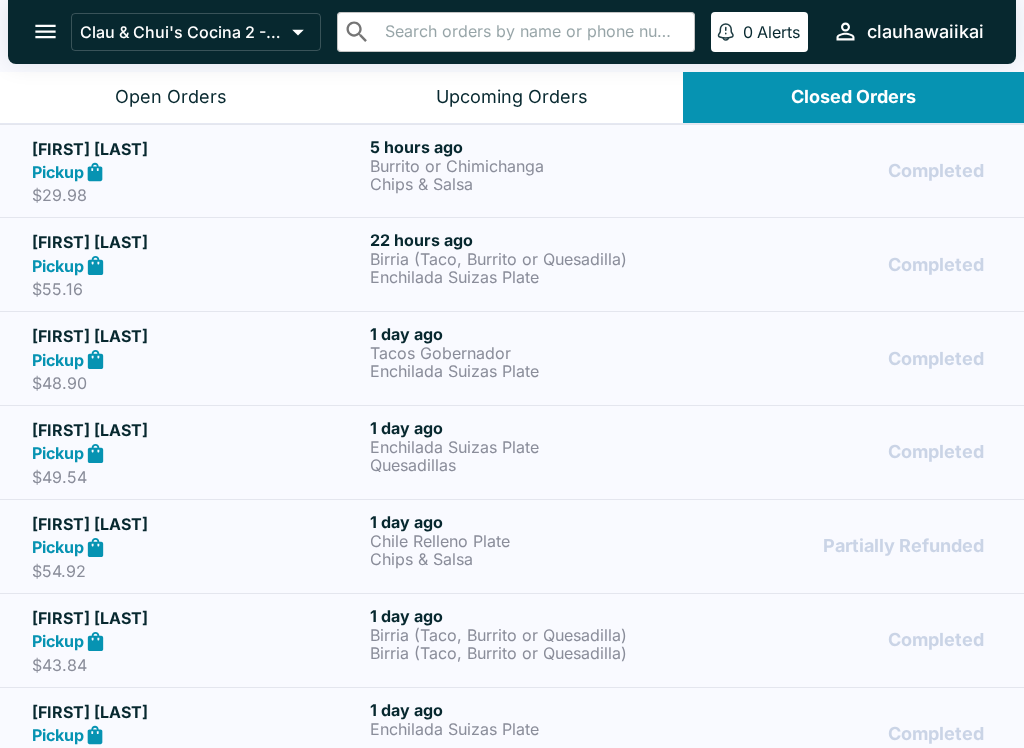 click on "Open Orders" at bounding box center (170, 97) 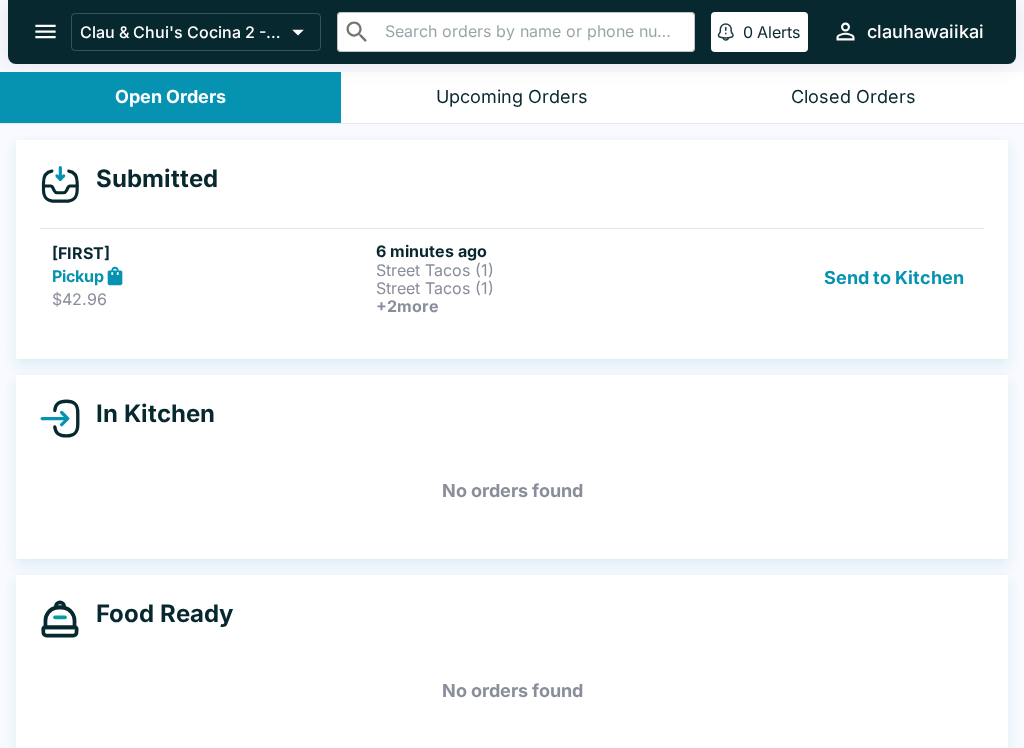 click on "Send to Kitchen" at bounding box center [894, 278] 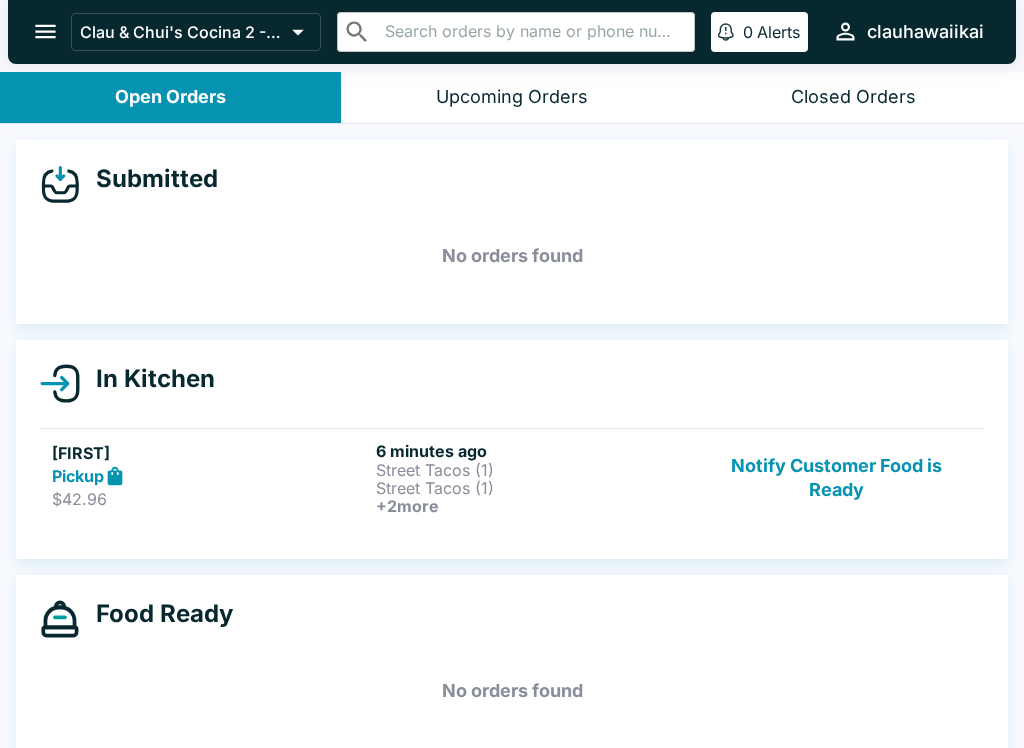 click on "Street Tacos (1)" at bounding box center [534, 488] 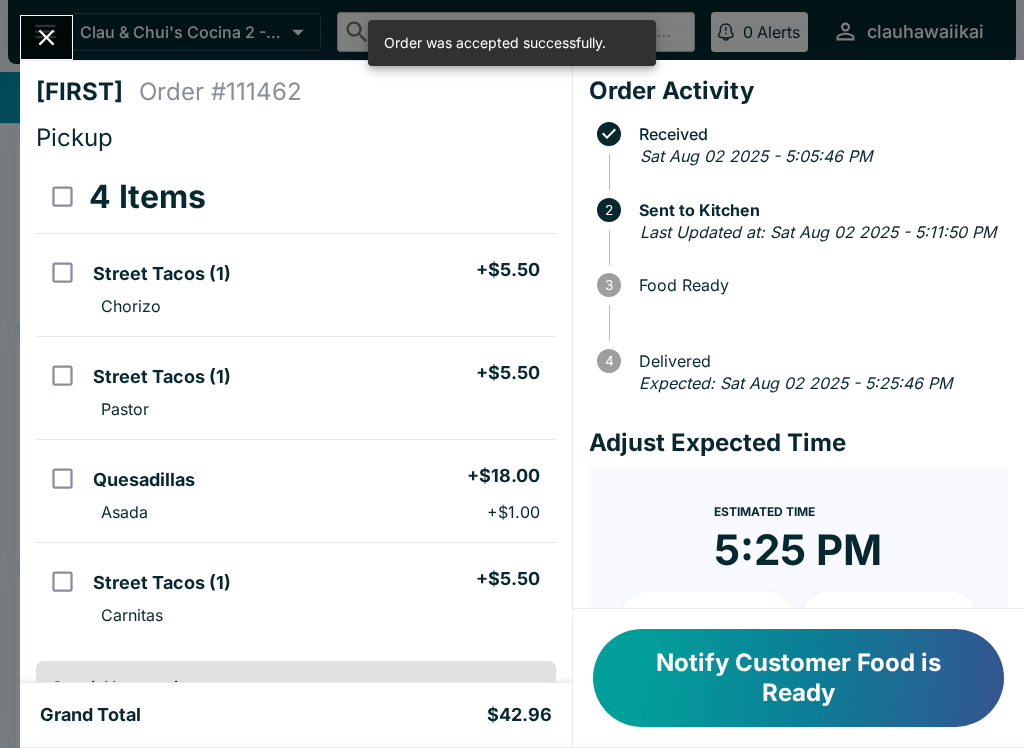 scroll, scrollTop: 0, scrollLeft: 0, axis: both 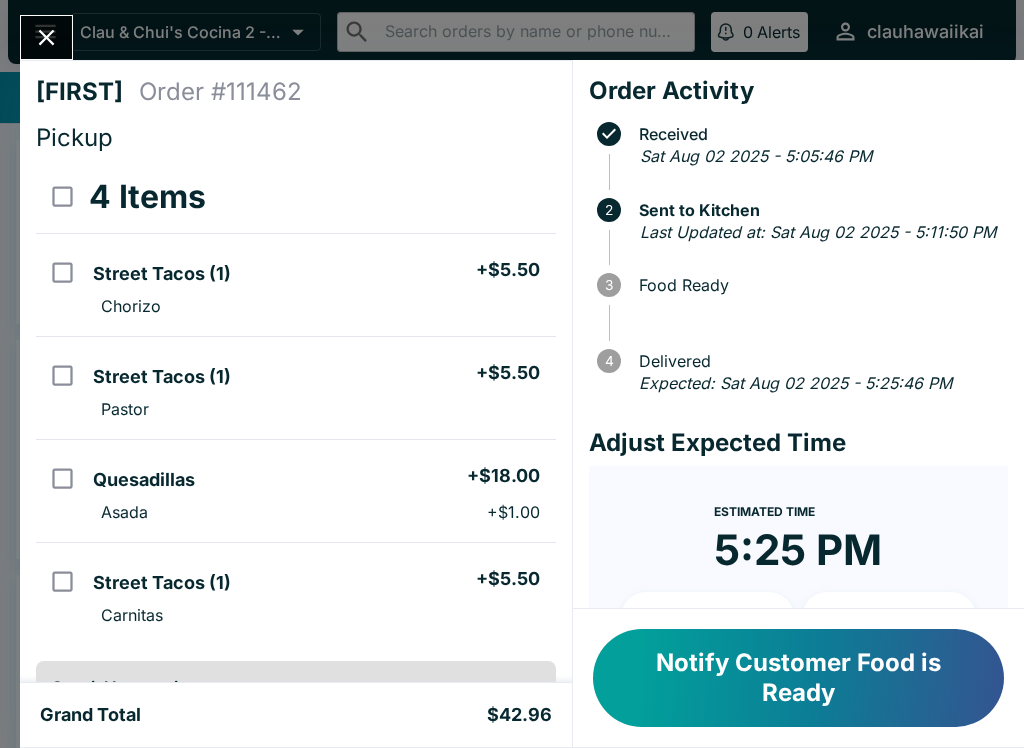 click on "Notify Customer Food is Ready" at bounding box center (798, 678) 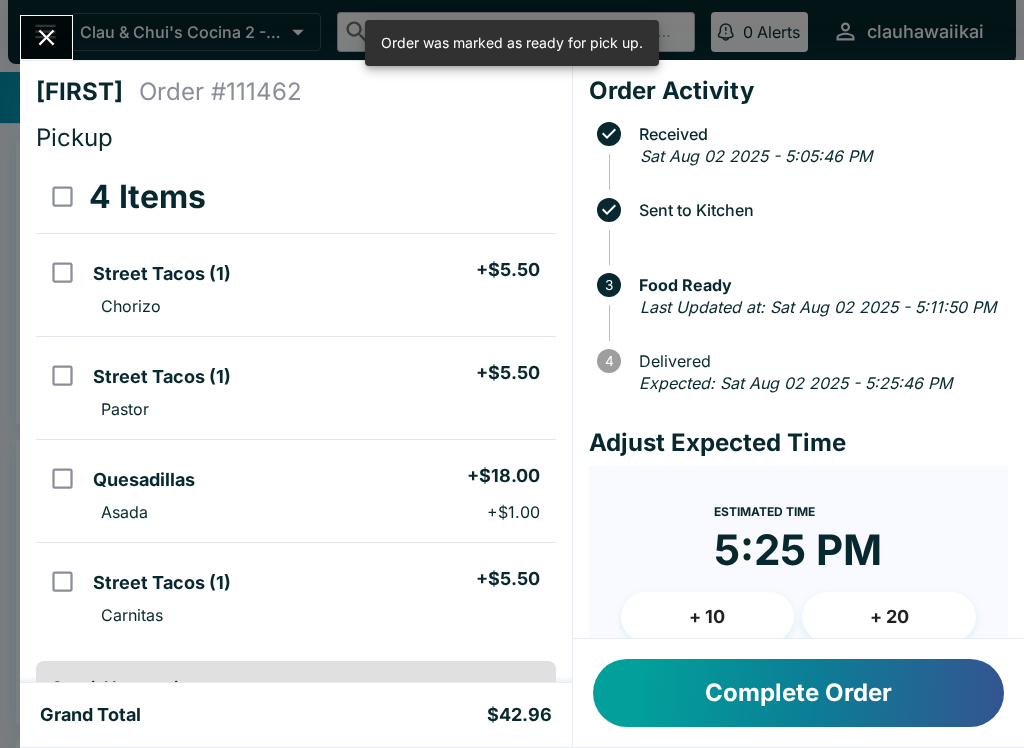 click 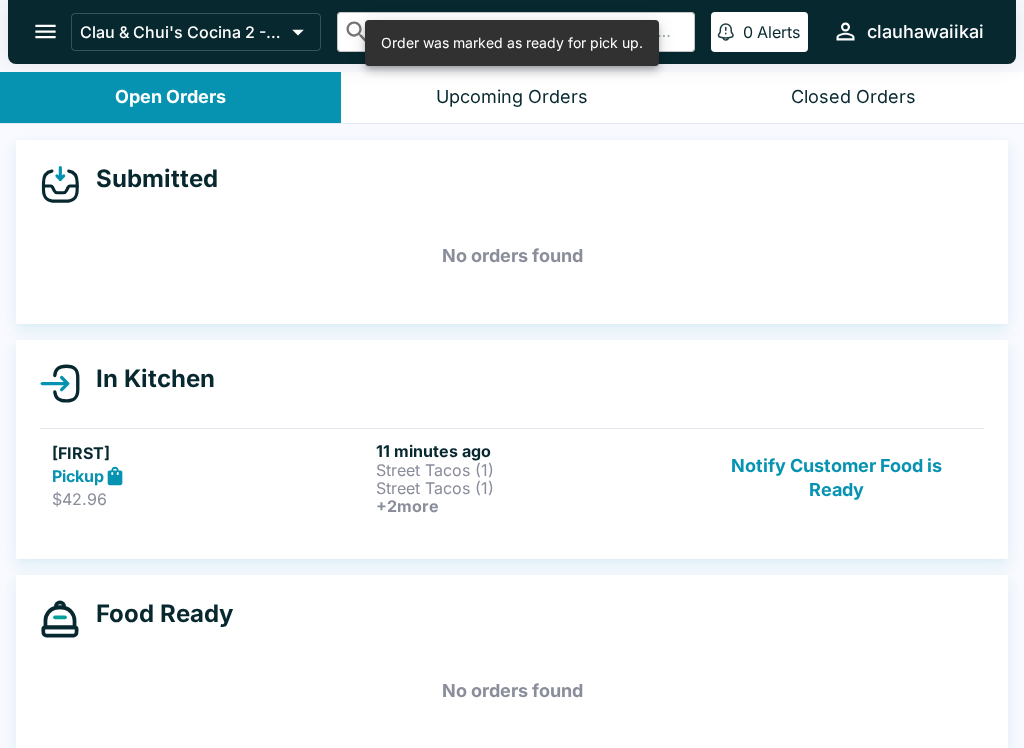 click on "Upcoming Orders" at bounding box center [512, 97] 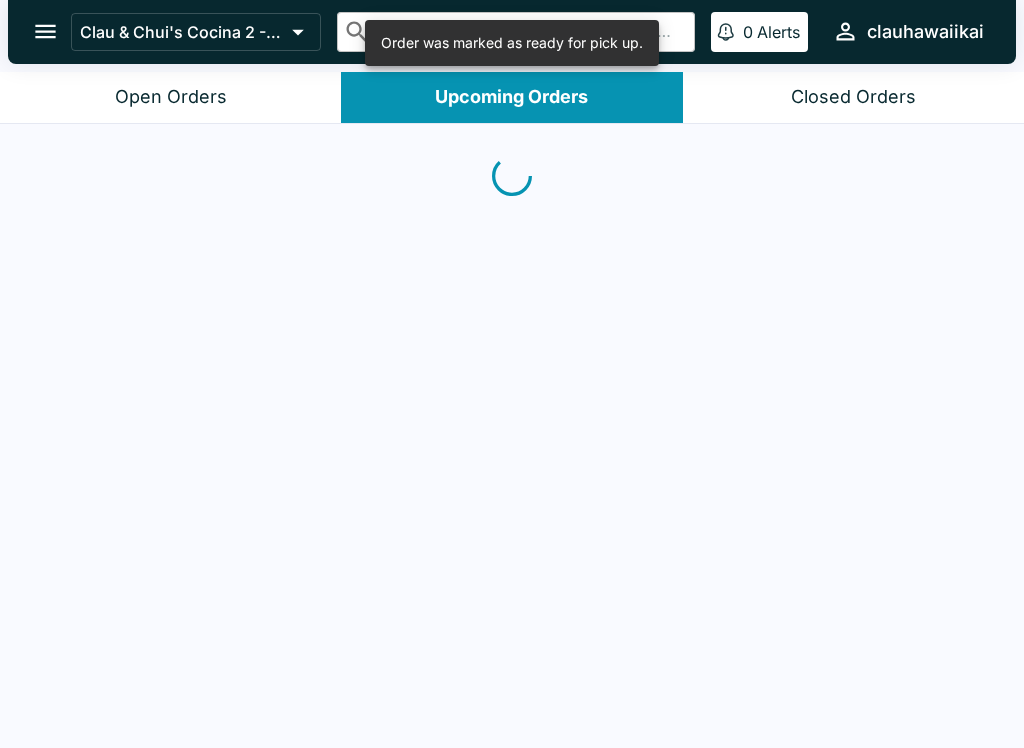 click on "Closed Orders" at bounding box center (853, 97) 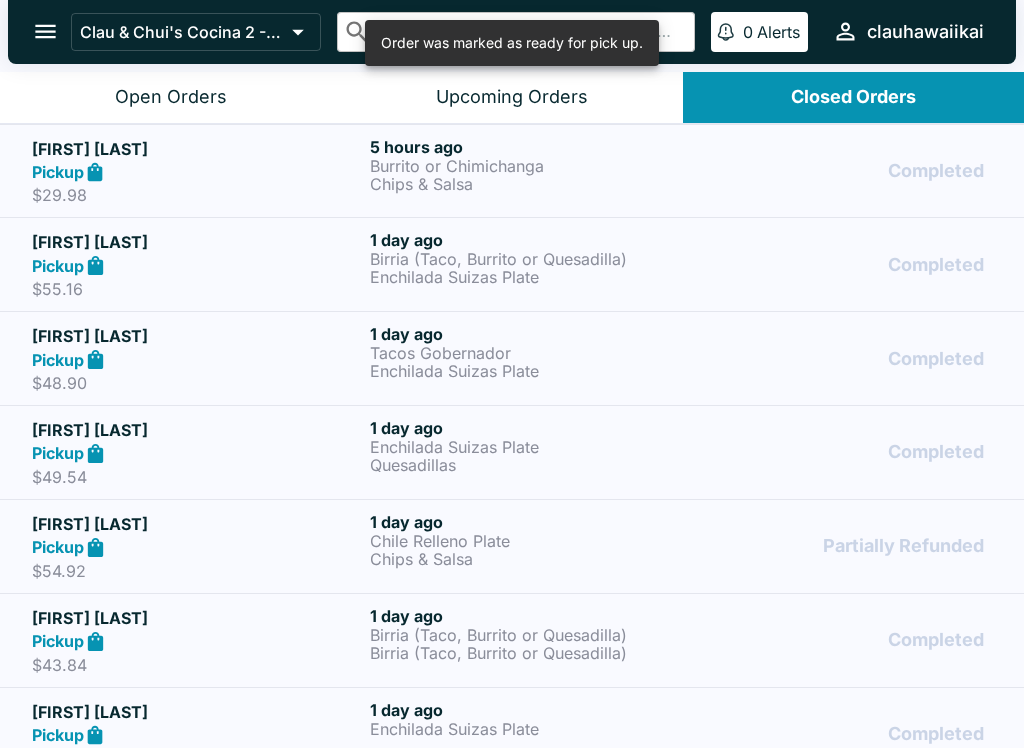 click on "Open Orders" at bounding box center (170, 97) 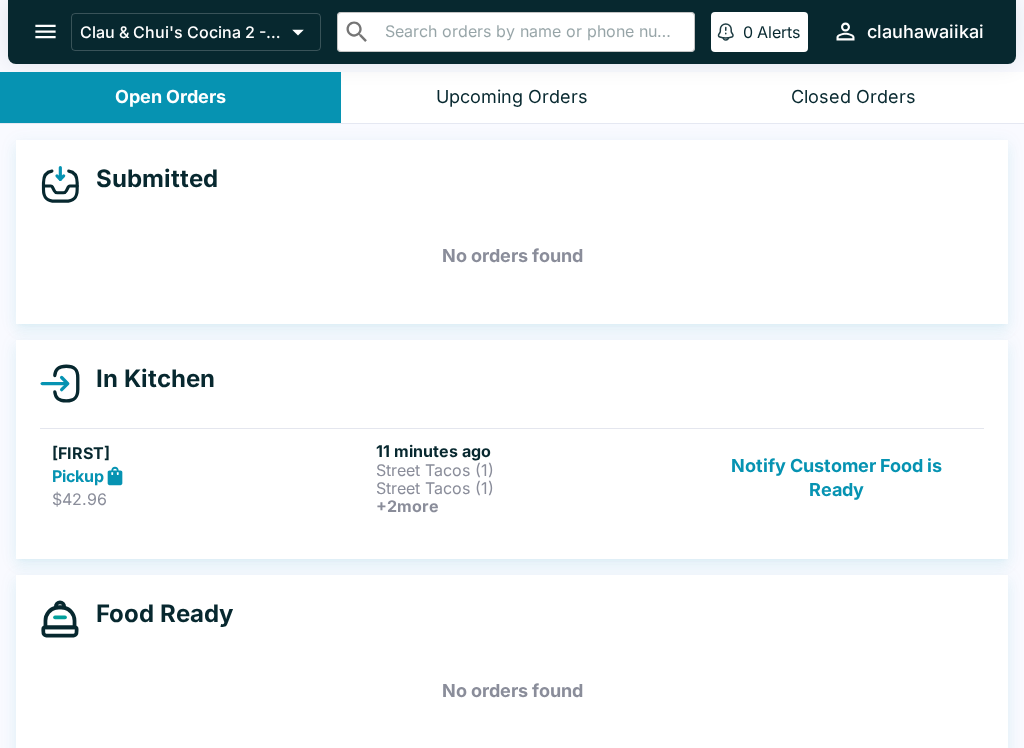 click on "Upcoming Orders" at bounding box center (512, 97) 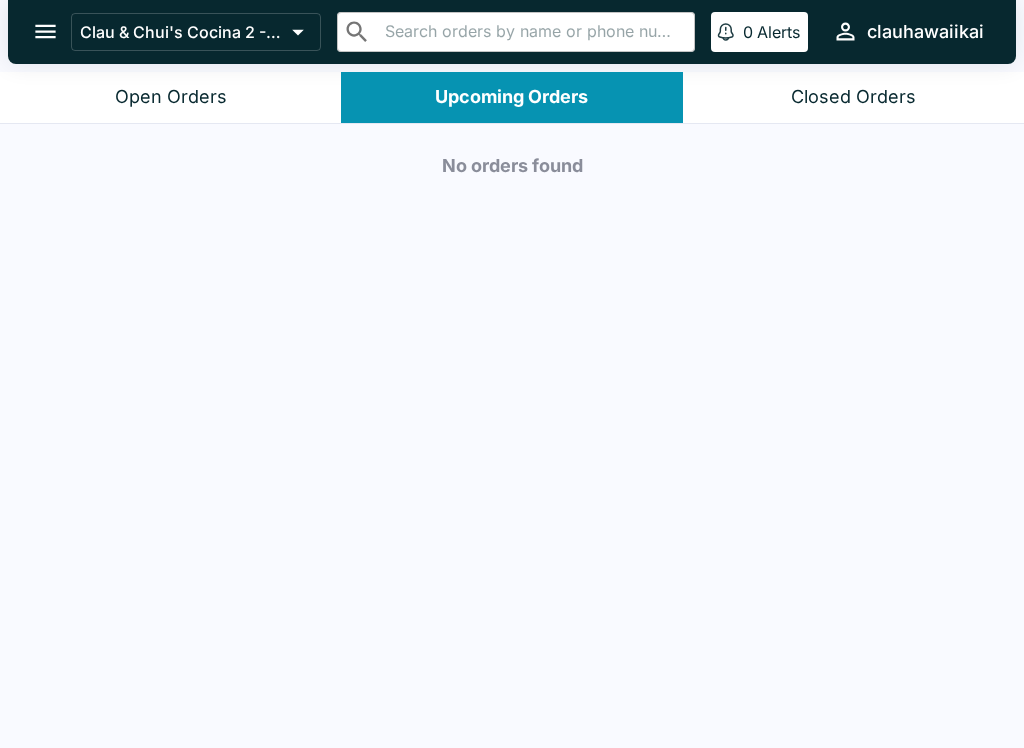 click on "Open Orders" at bounding box center (171, 97) 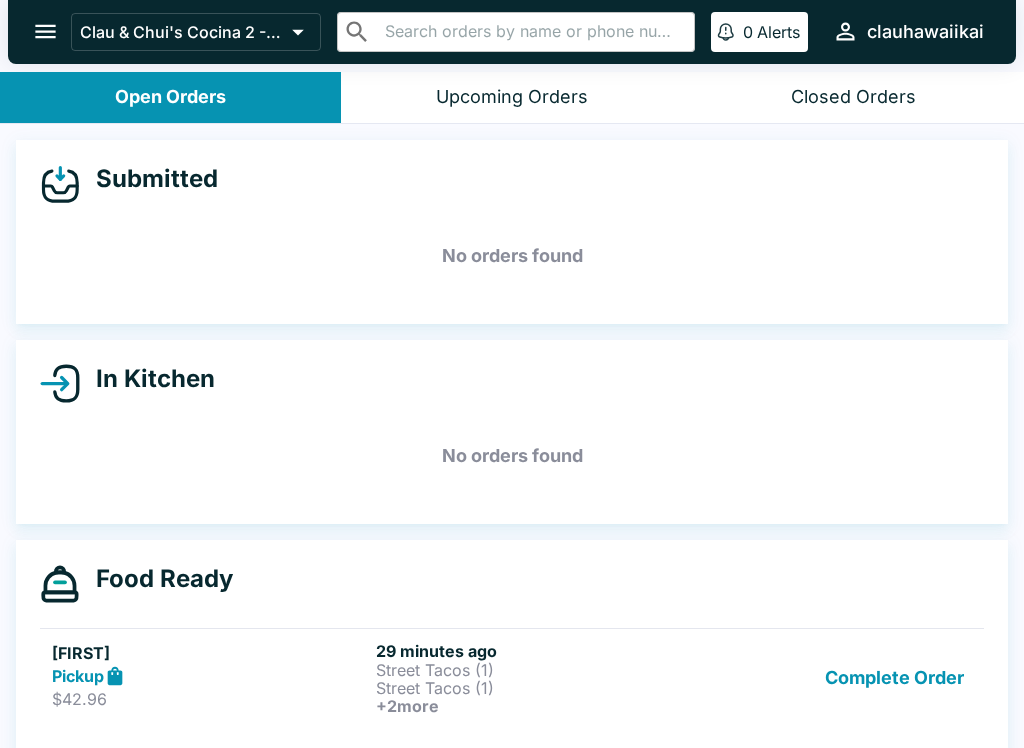 click on "Complete Order" at bounding box center [894, 678] 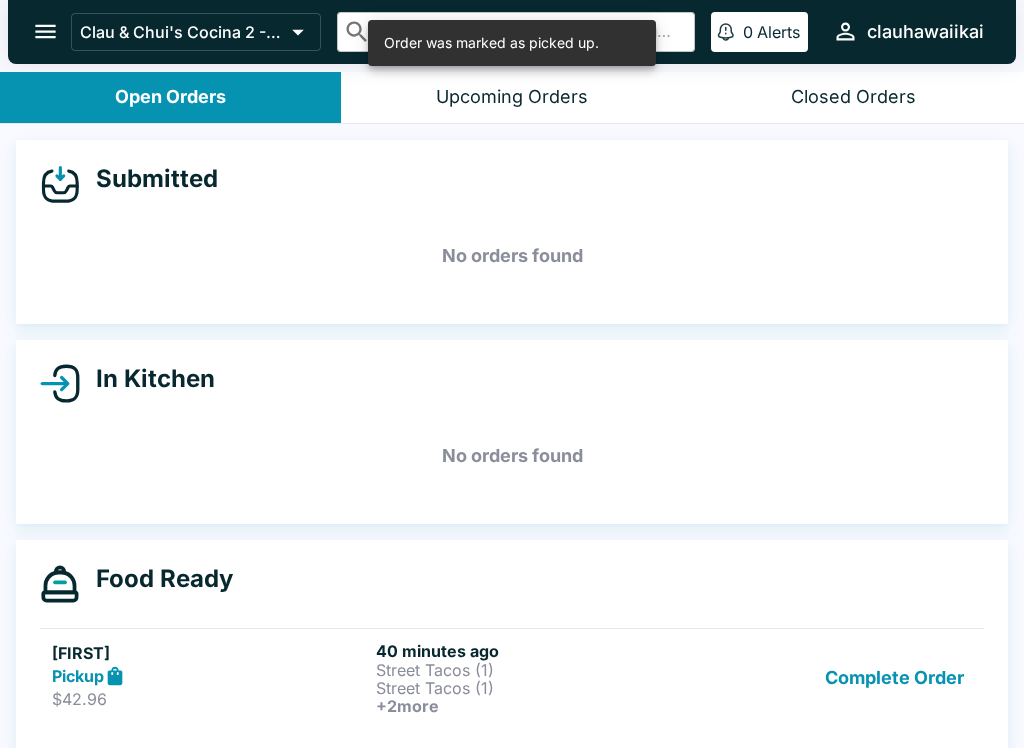 click on "Upcoming Orders" at bounding box center (511, 97) 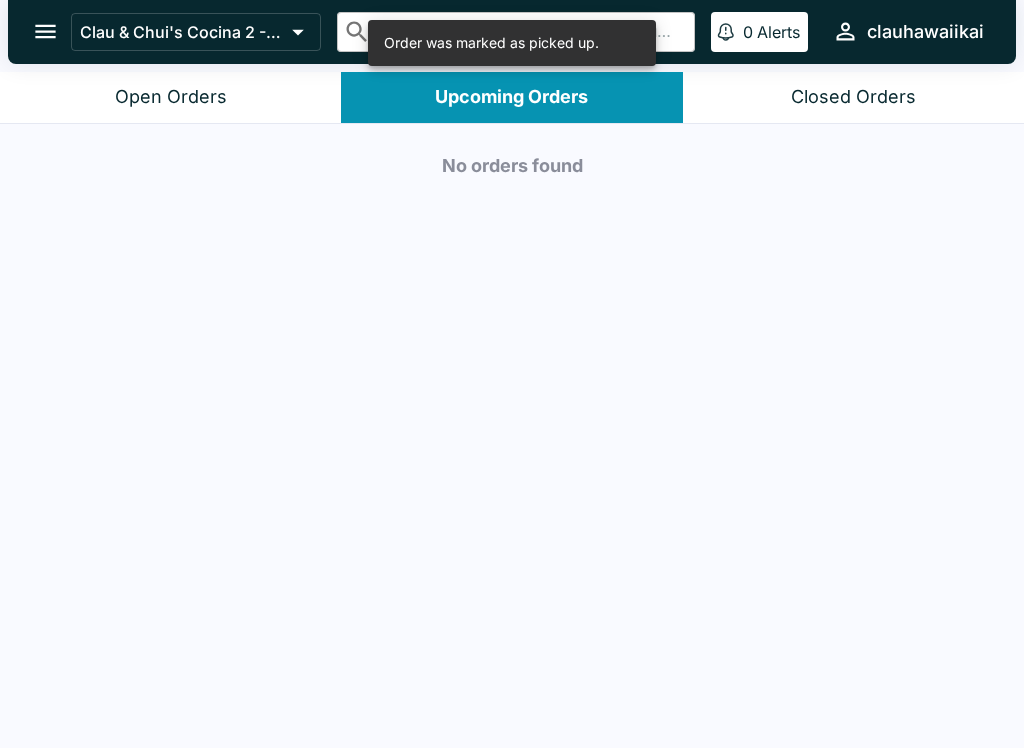 click on "Closed Orders" at bounding box center [853, 97] 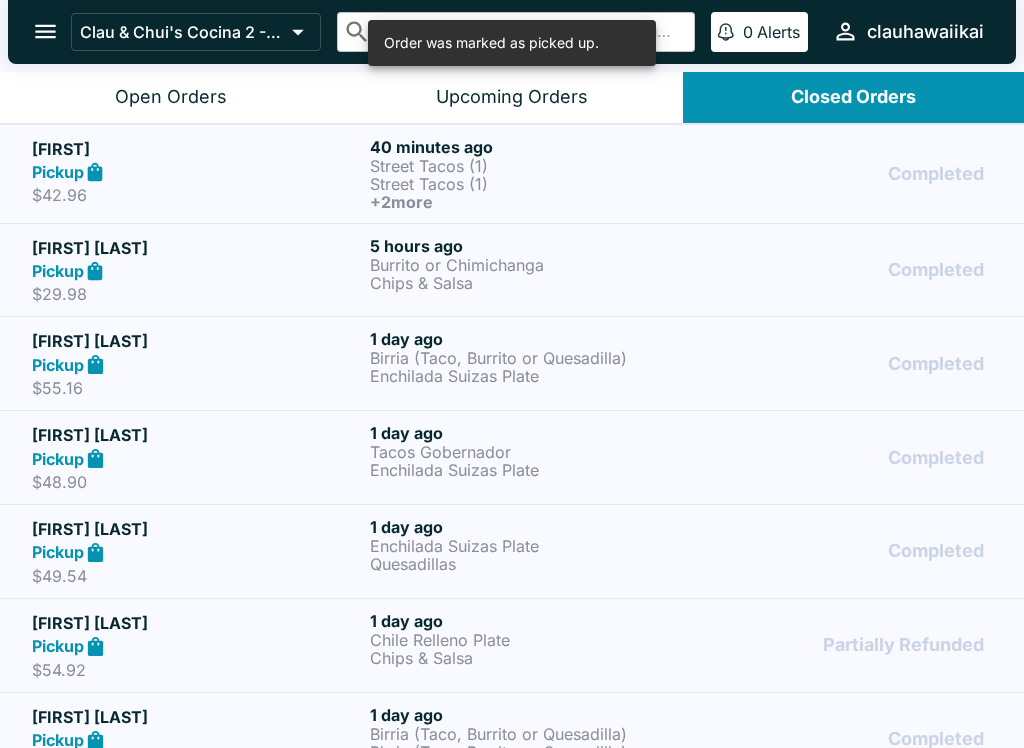 click on "Open Orders" at bounding box center (170, 97) 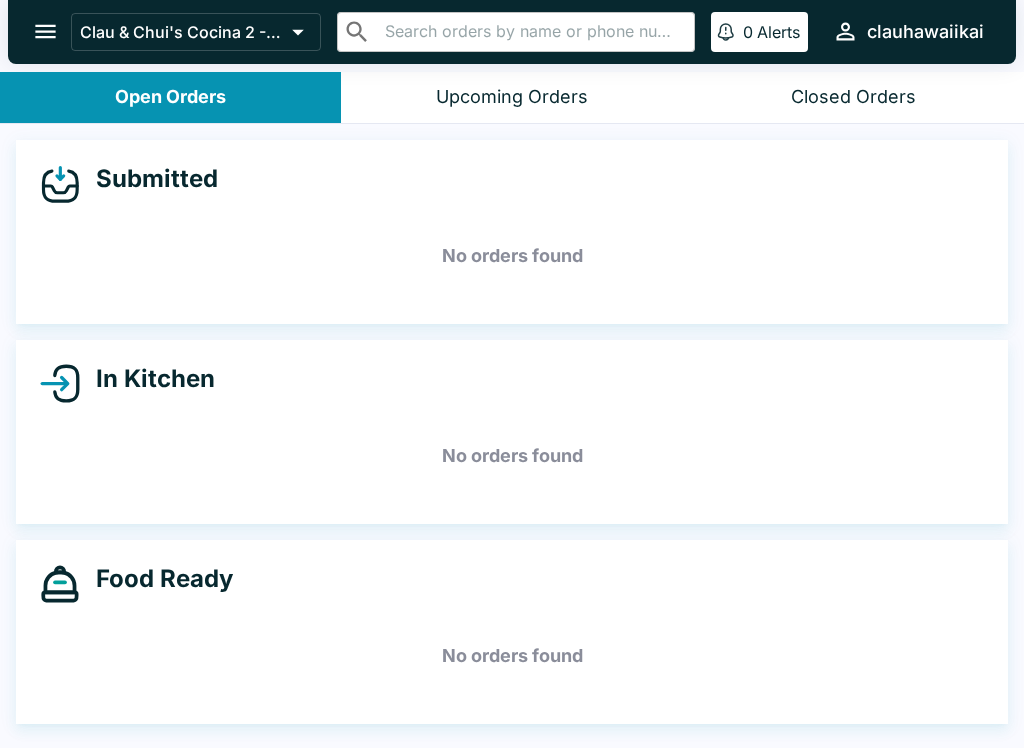 click on "Upcoming Orders" at bounding box center [512, 97] 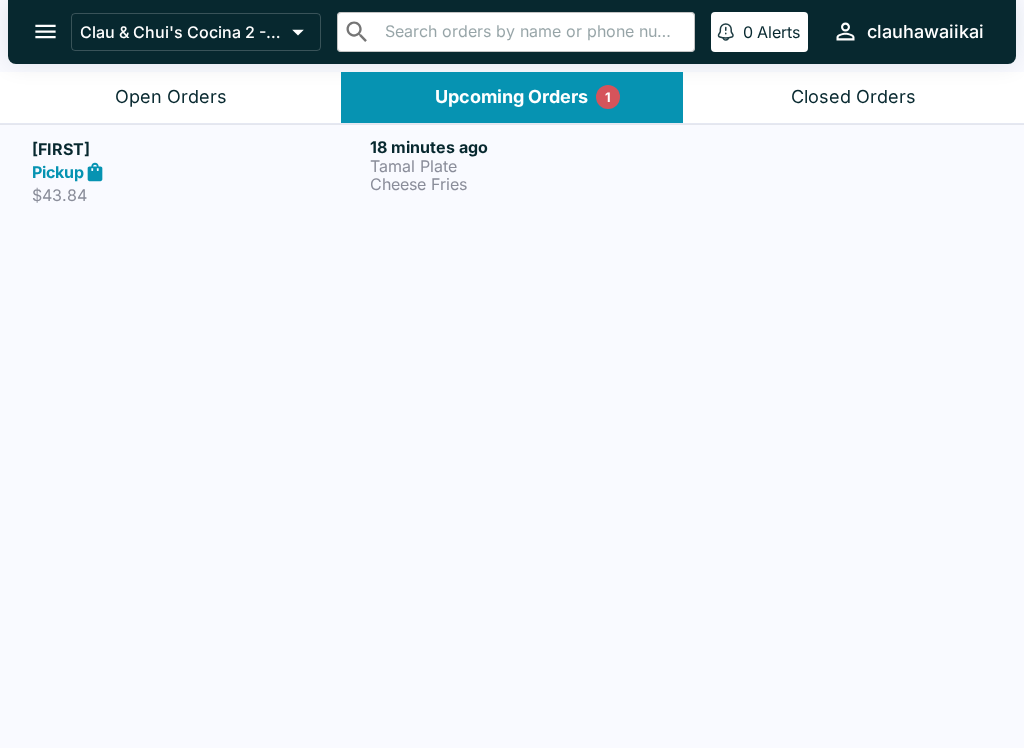 click on "Open Orders" at bounding box center (171, 97) 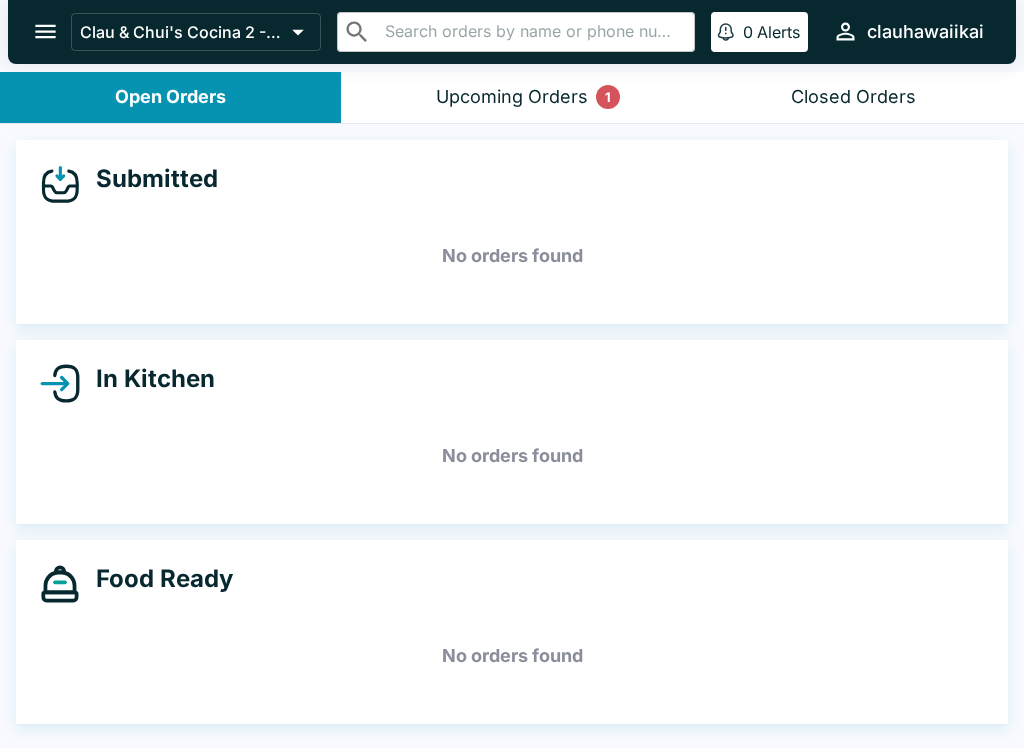 click on "Upcoming Orders 1" at bounding box center (512, 97) 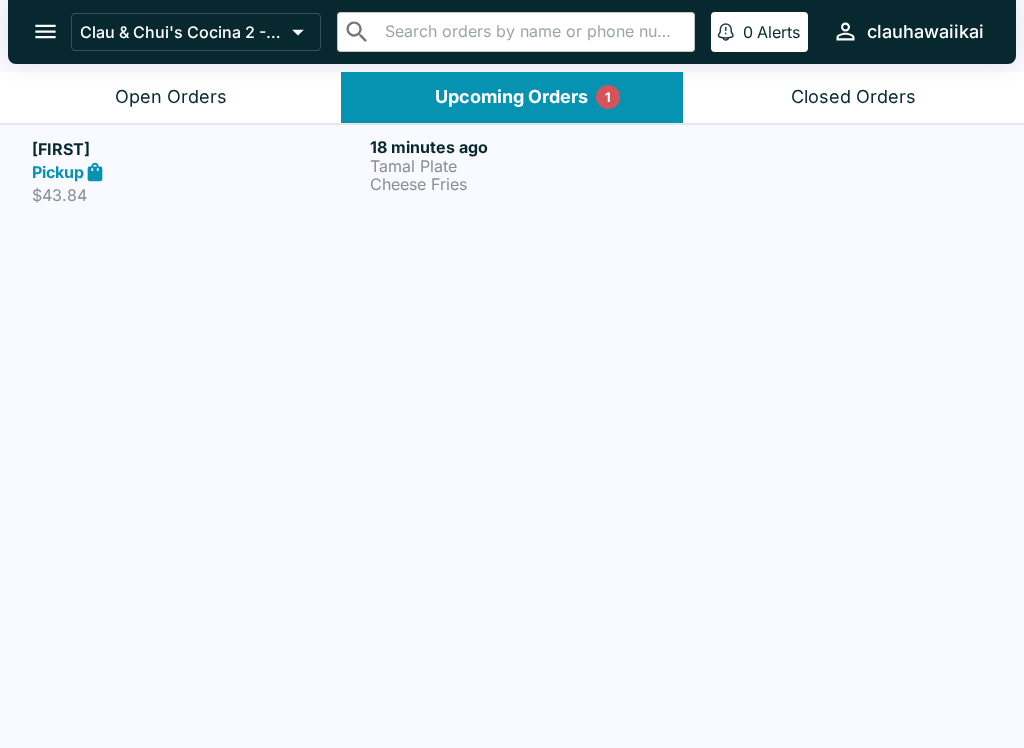 click on "Tamal Plate" at bounding box center (535, 166) 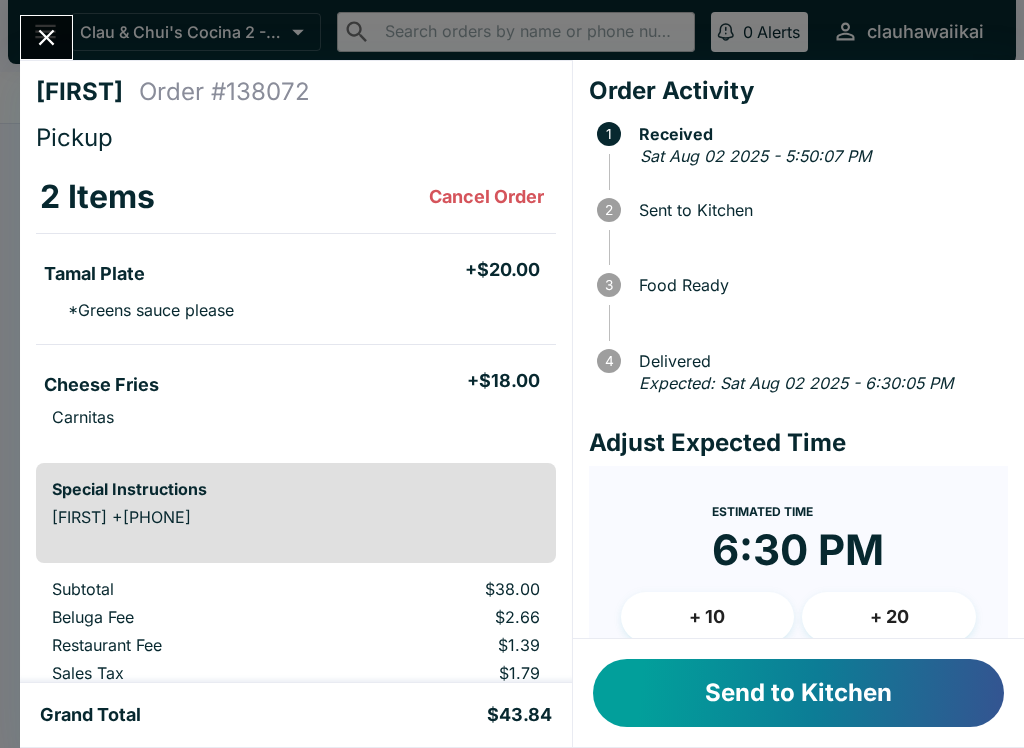 click on "Send to Kitchen" at bounding box center [798, 693] 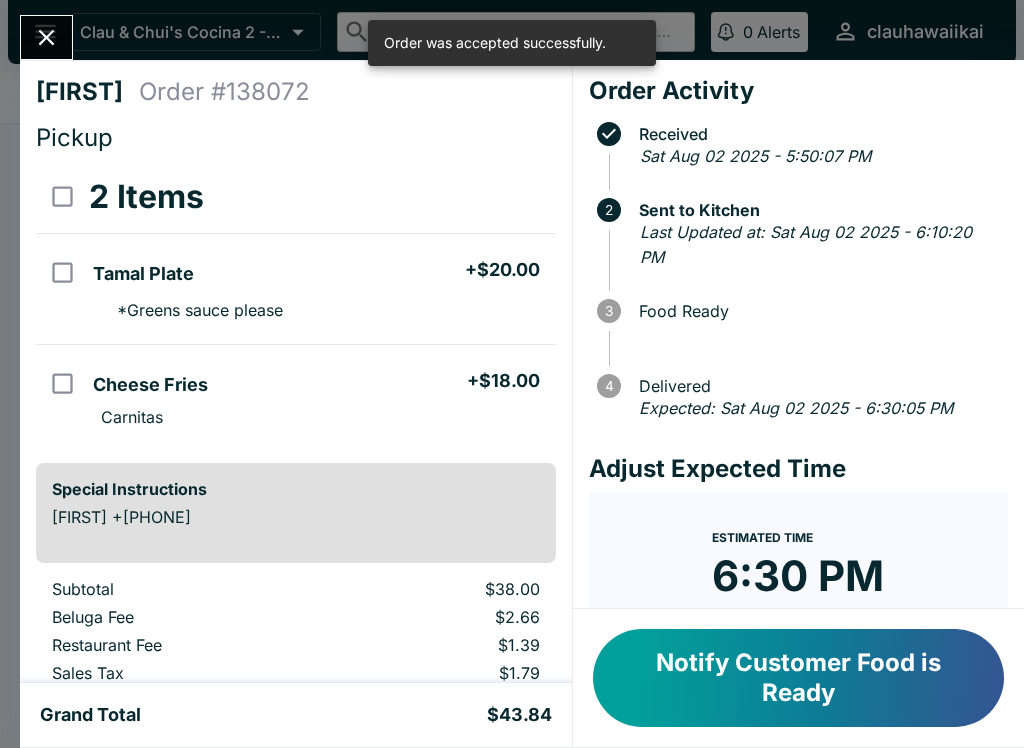click 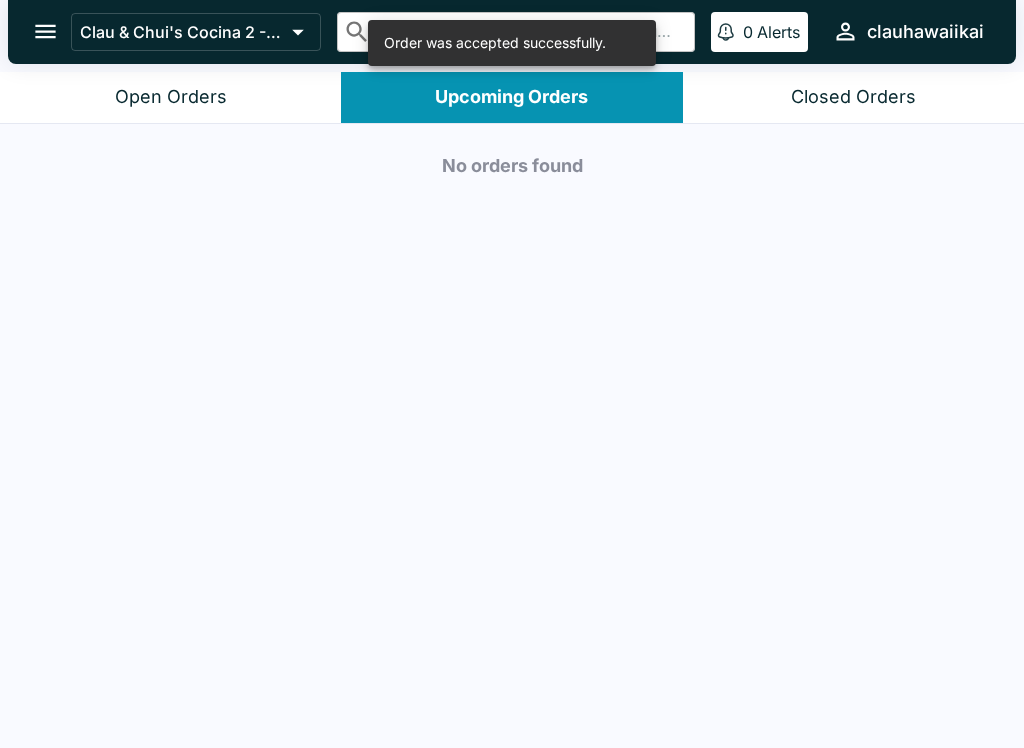 click on "Clau & Chui's Cocina 2 - Hawaii Kai" at bounding box center [196, 32] 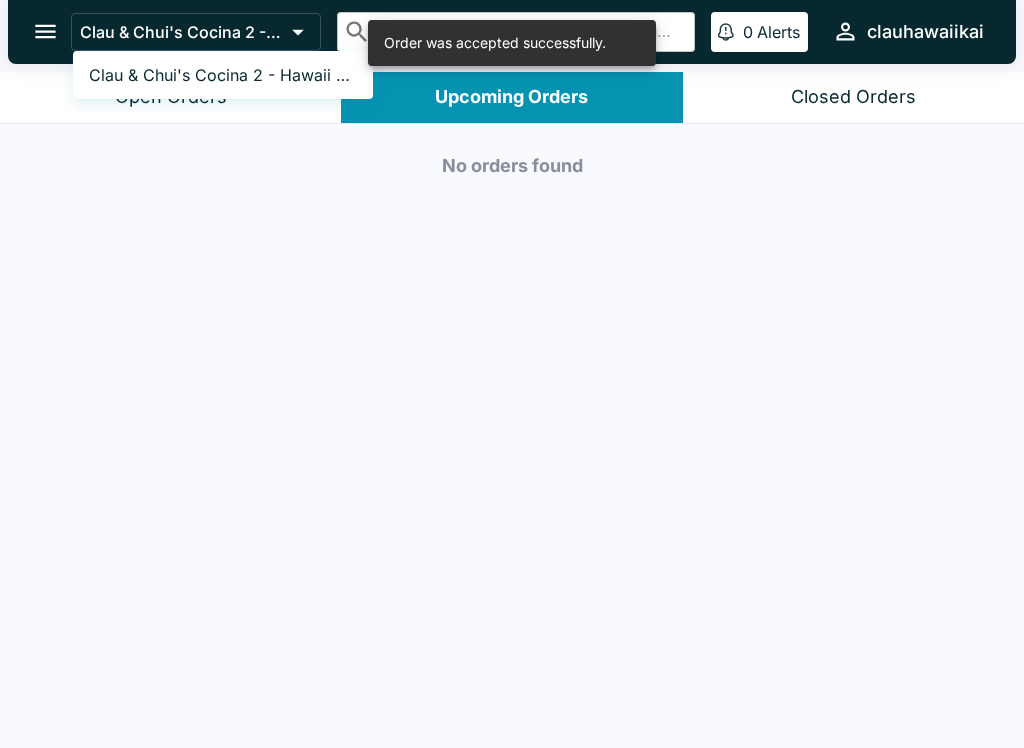 click at bounding box center (512, 374) 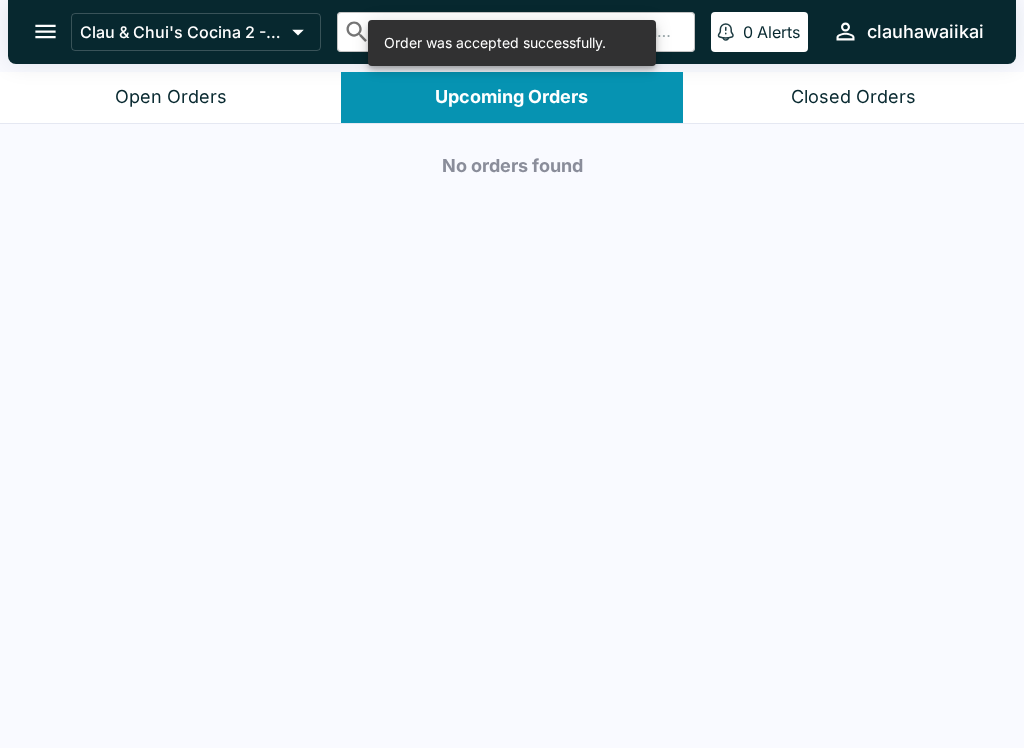 click on "Open Orders" at bounding box center [170, 97] 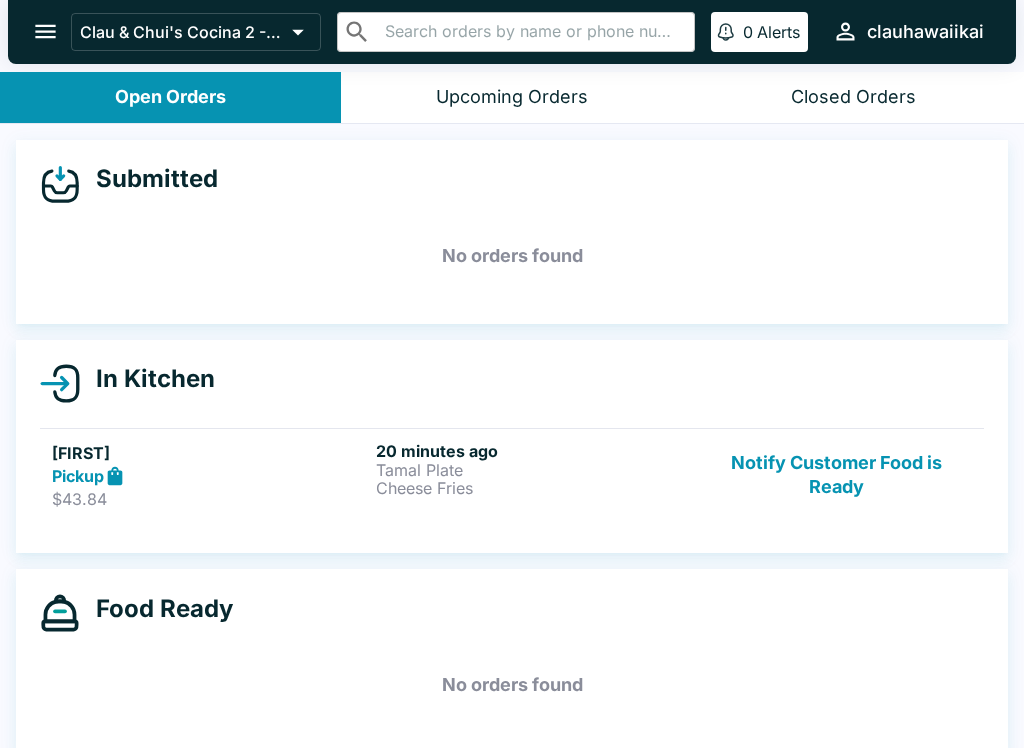 click on "Tamal Plate" at bounding box center [534, 470] 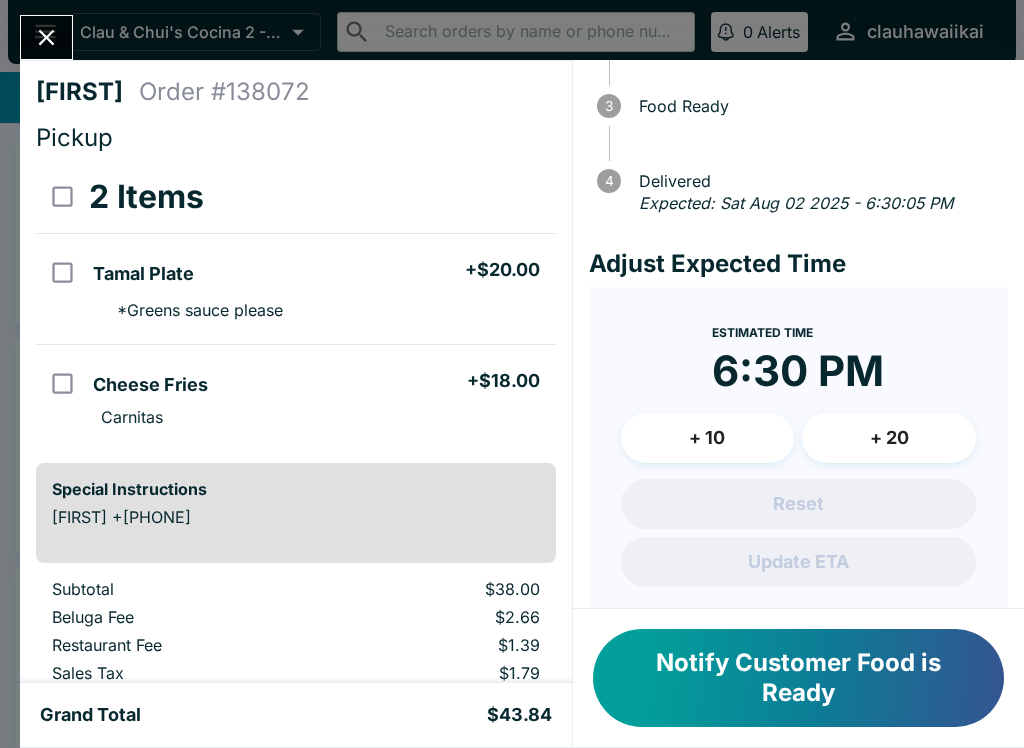 scroll, scrollTop: 204, scrollLeft: 0, axis: vertical 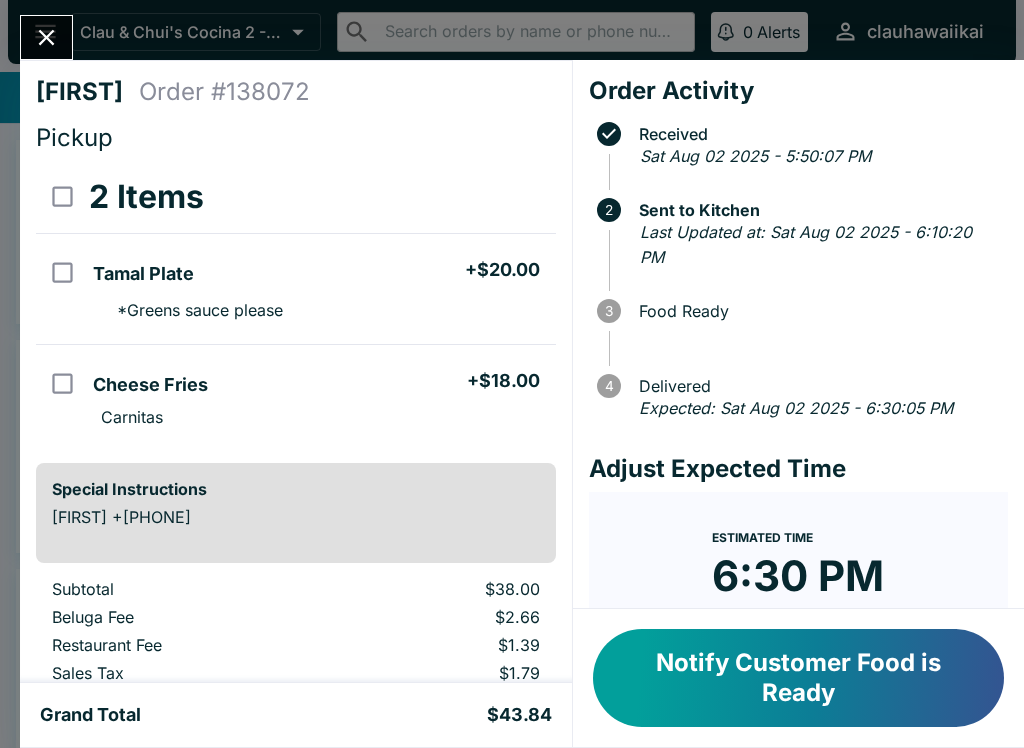 click on "Notify Customer Food is Ready" at bounding box center [798, 678] 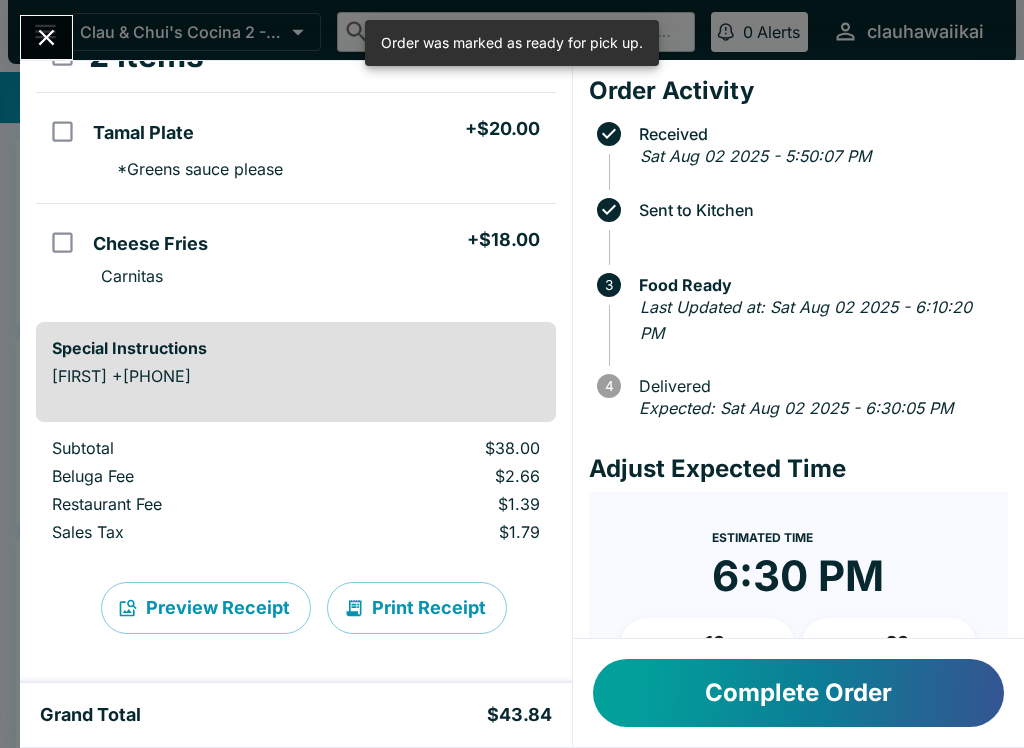 scroll, scrollTop: 141, scrollLeft: 0, axis: vertical 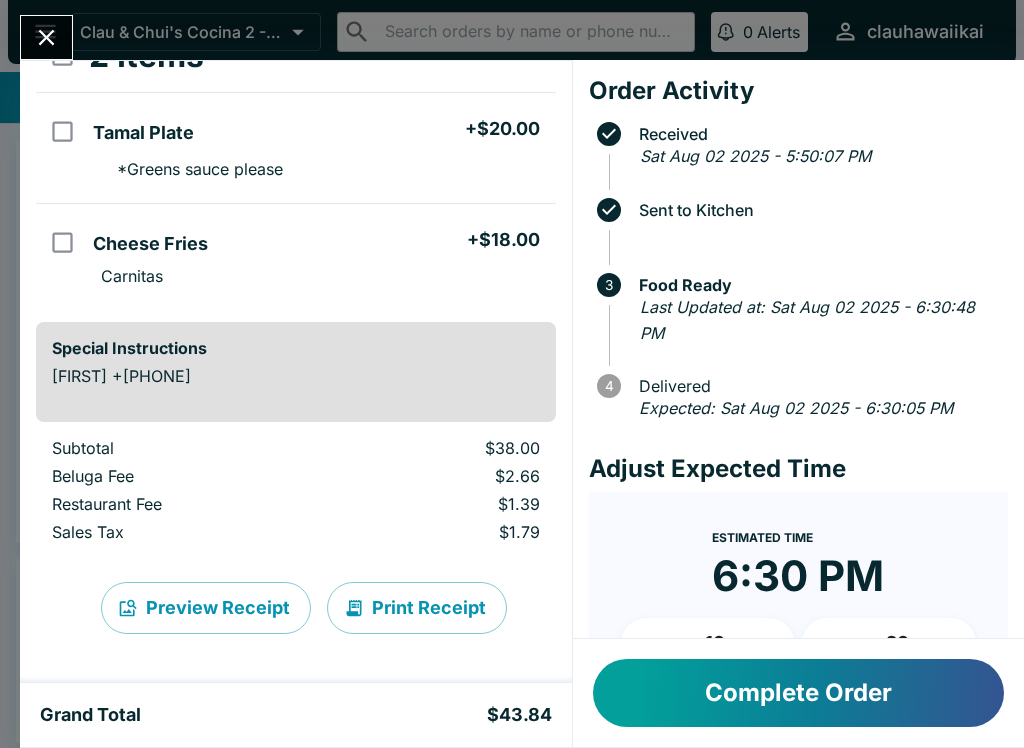 click 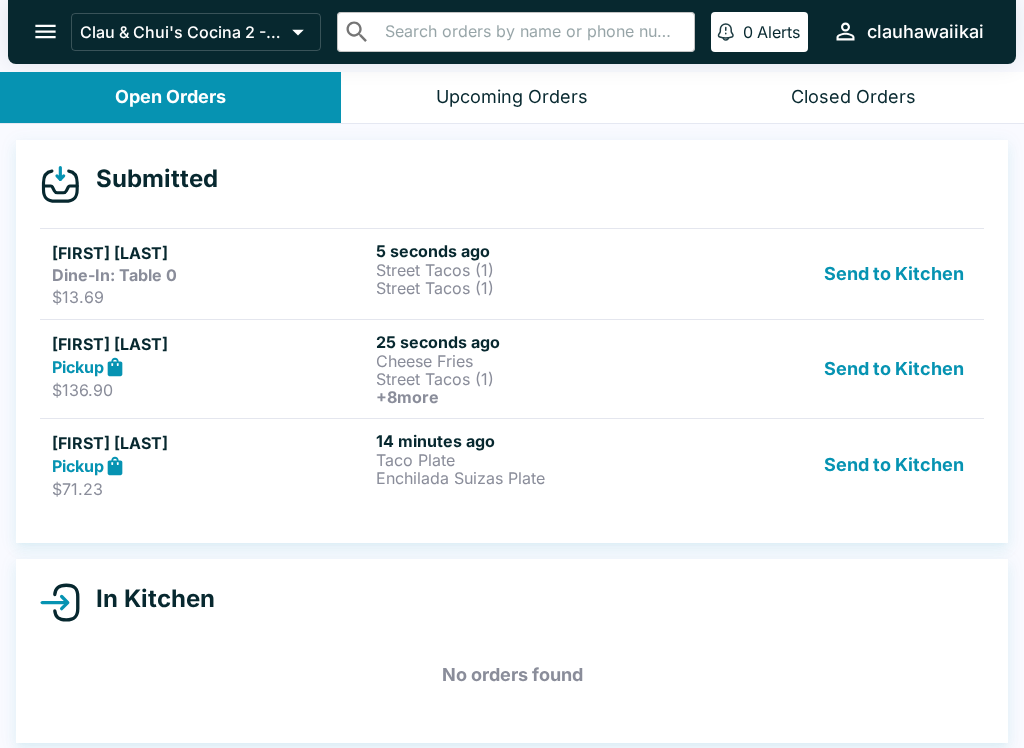 click on "Street Tacos (1)" at bounding box center [534, 379] 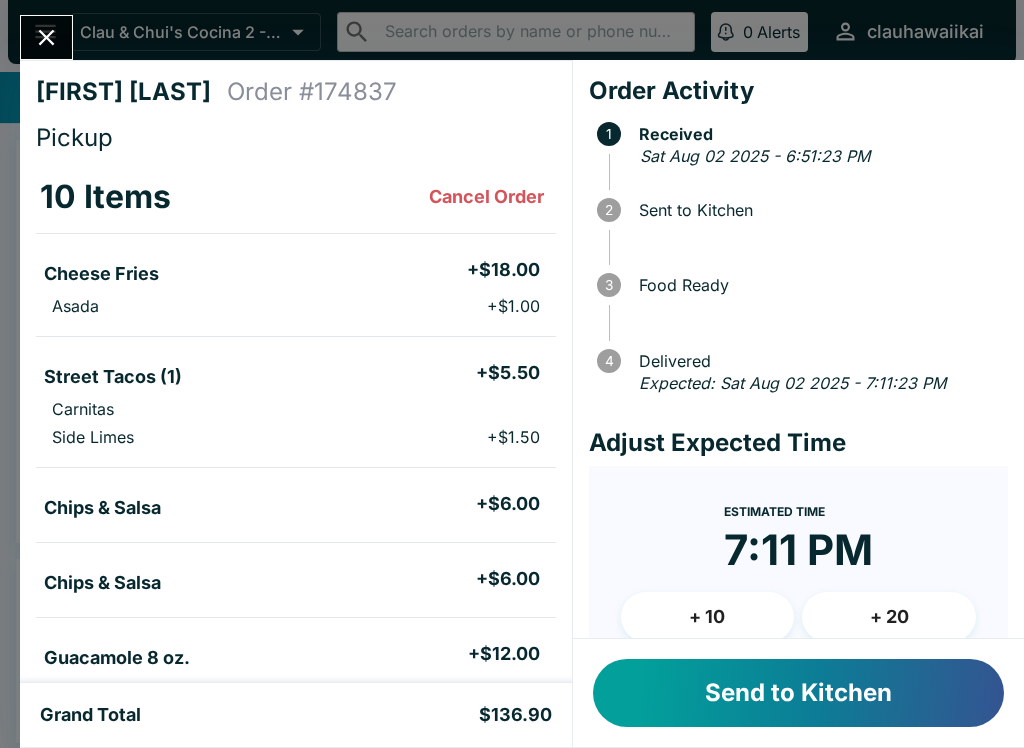 scroll, scrollTop: 0, scrollLeft: 0, axis: both 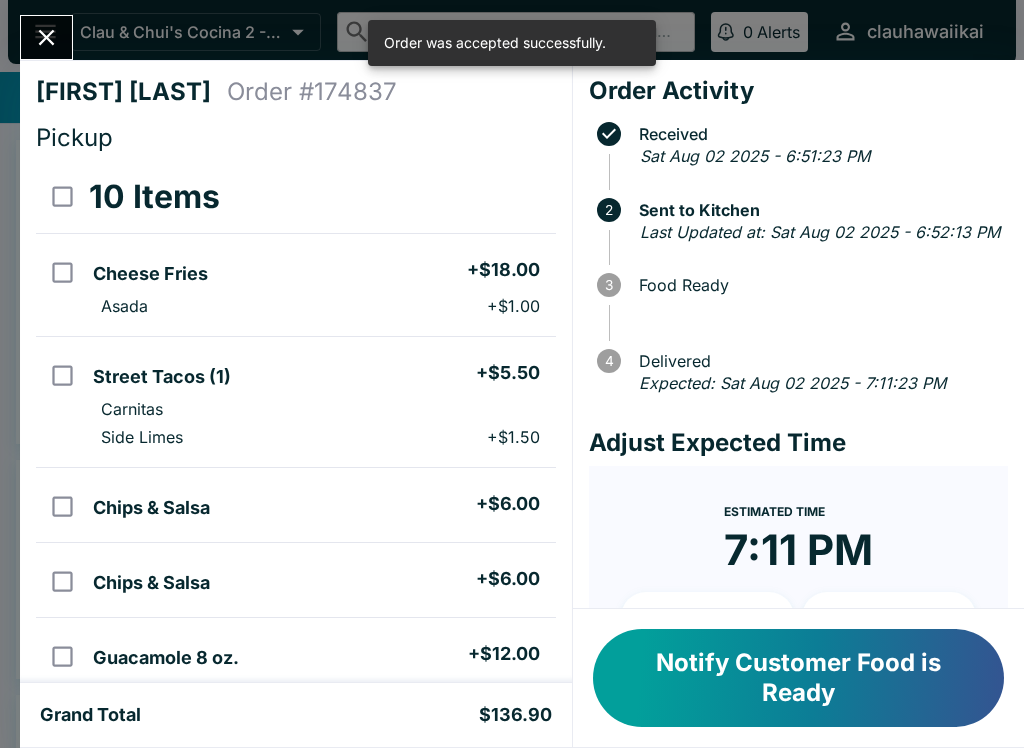 click at bounding box center [62, 196] 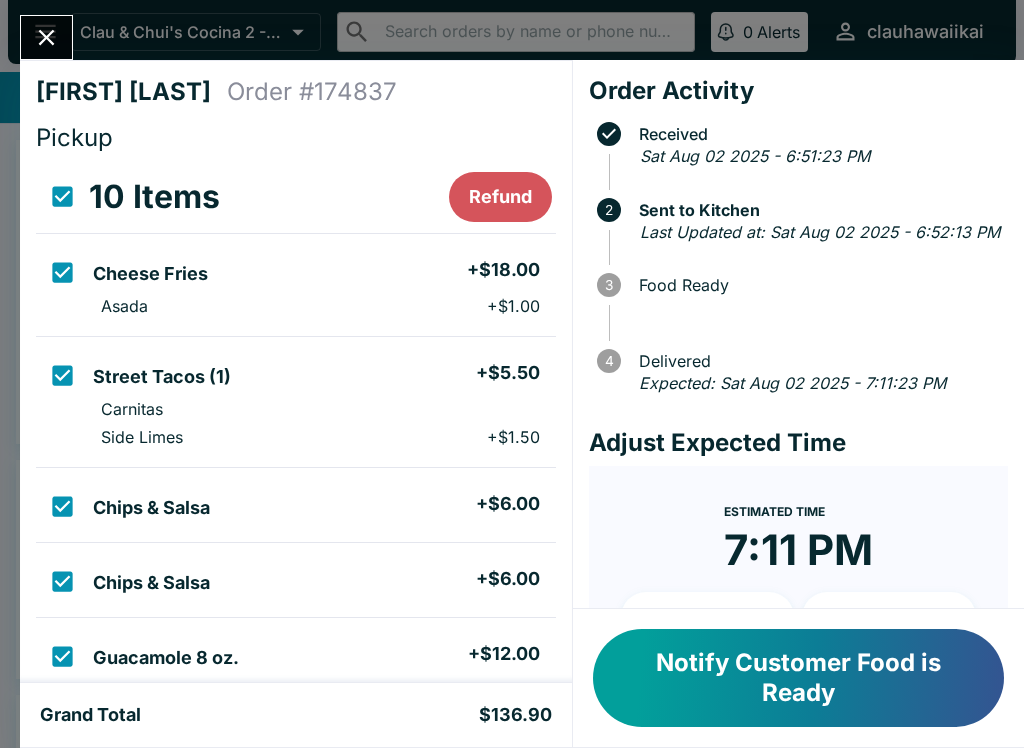 click 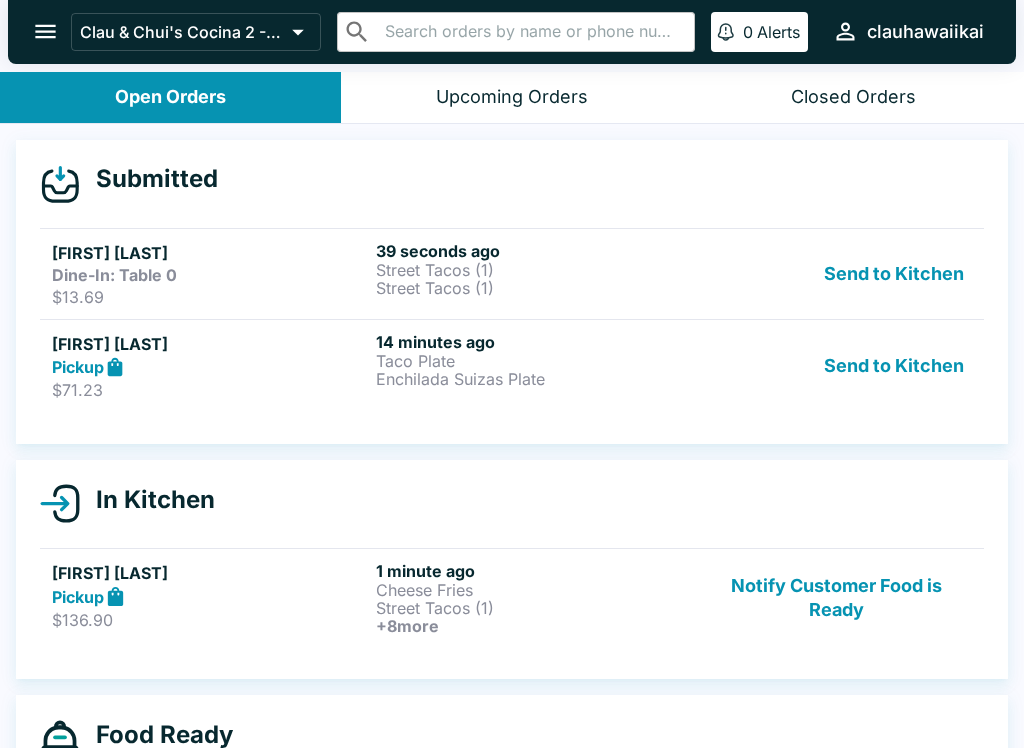 click on "Street Tacos (1)" at bounding box center [534, 270] 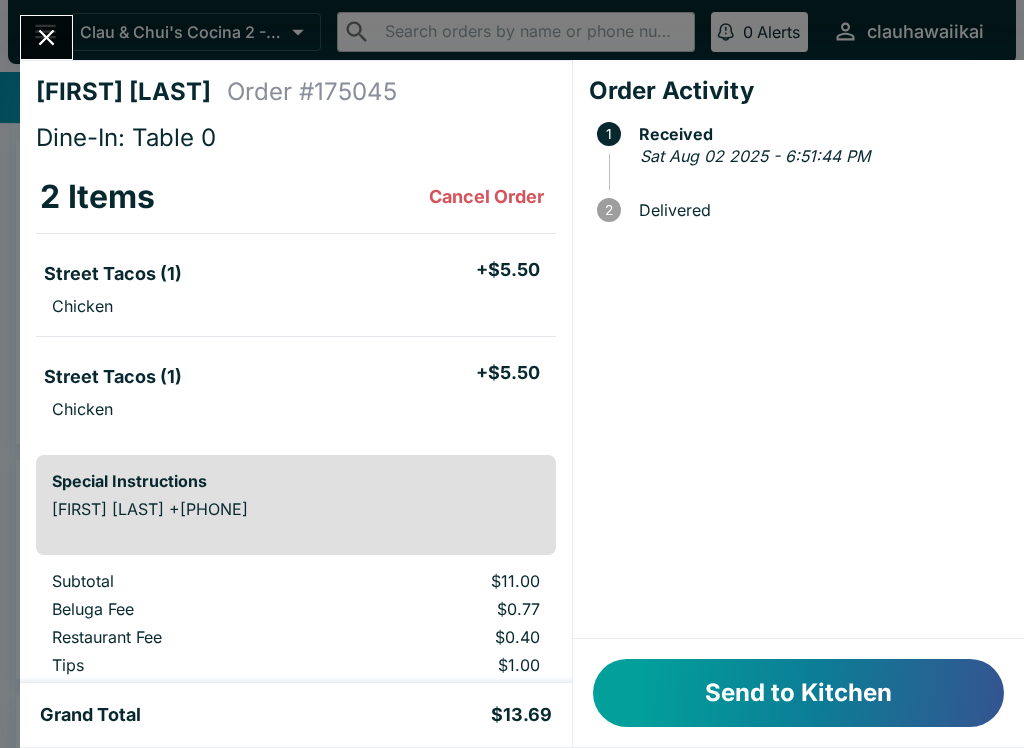 click on "Send to Kitchen" at bounding box center [798, 693] 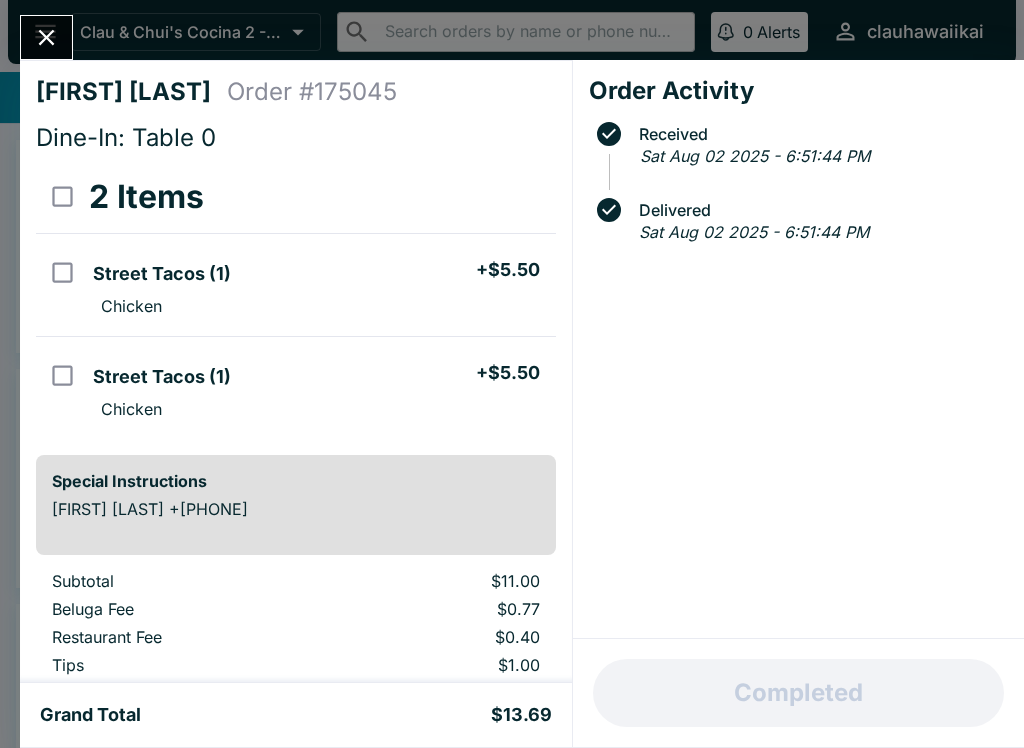 click at bounding box center [62, 196] 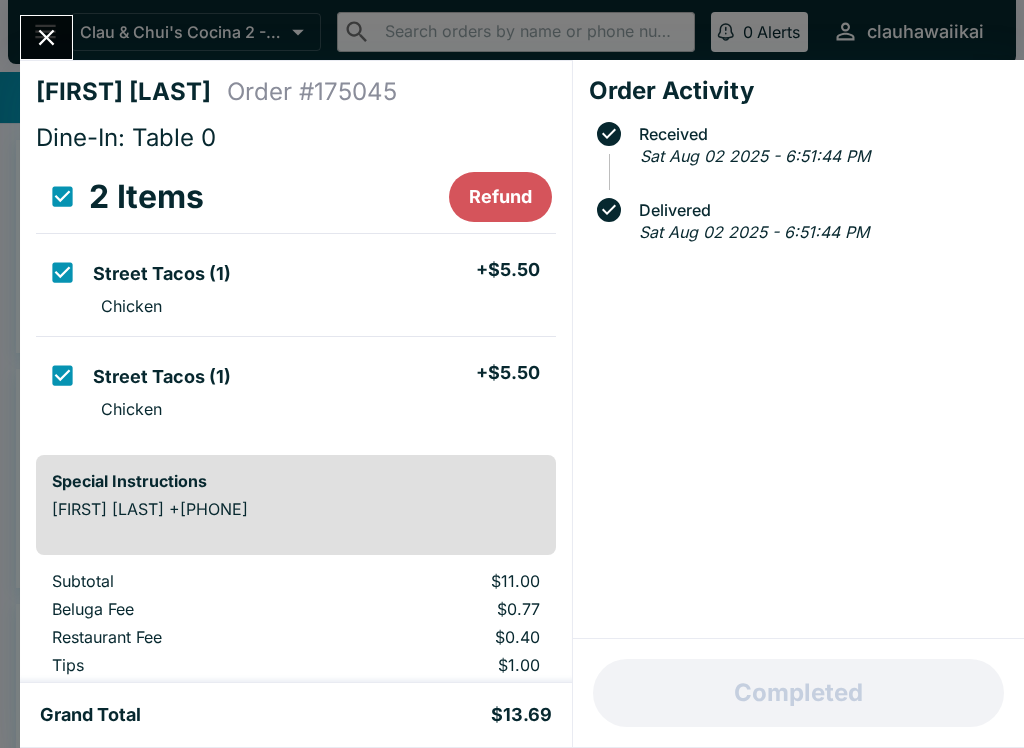 checkbox on "true" 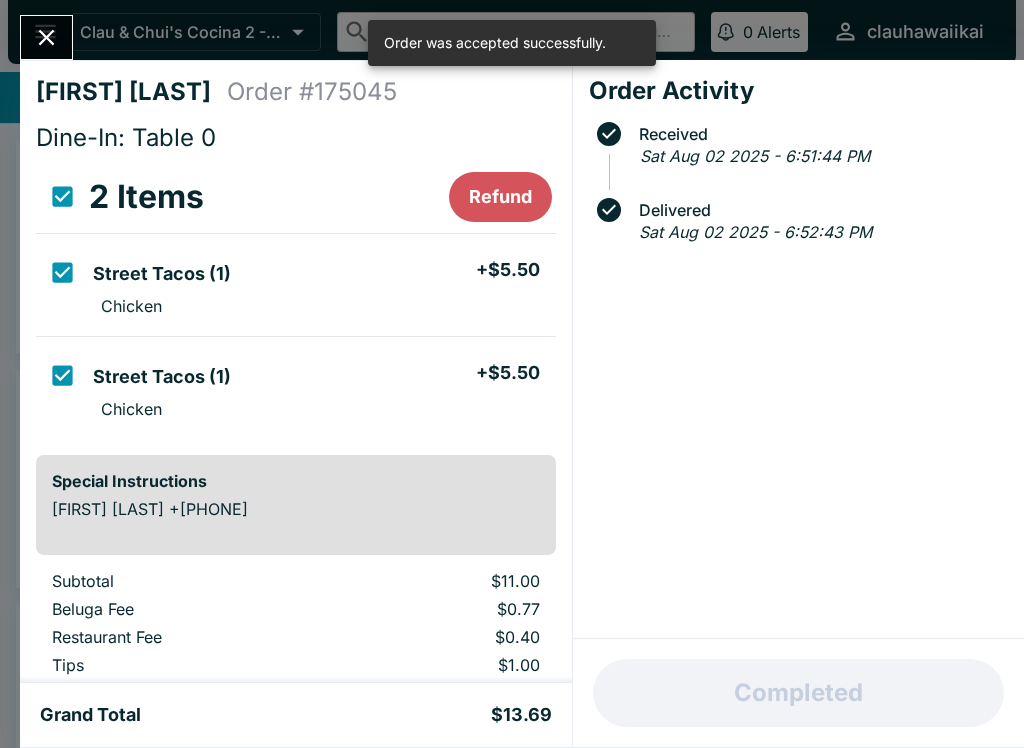 click at bounding box center (46, 37) 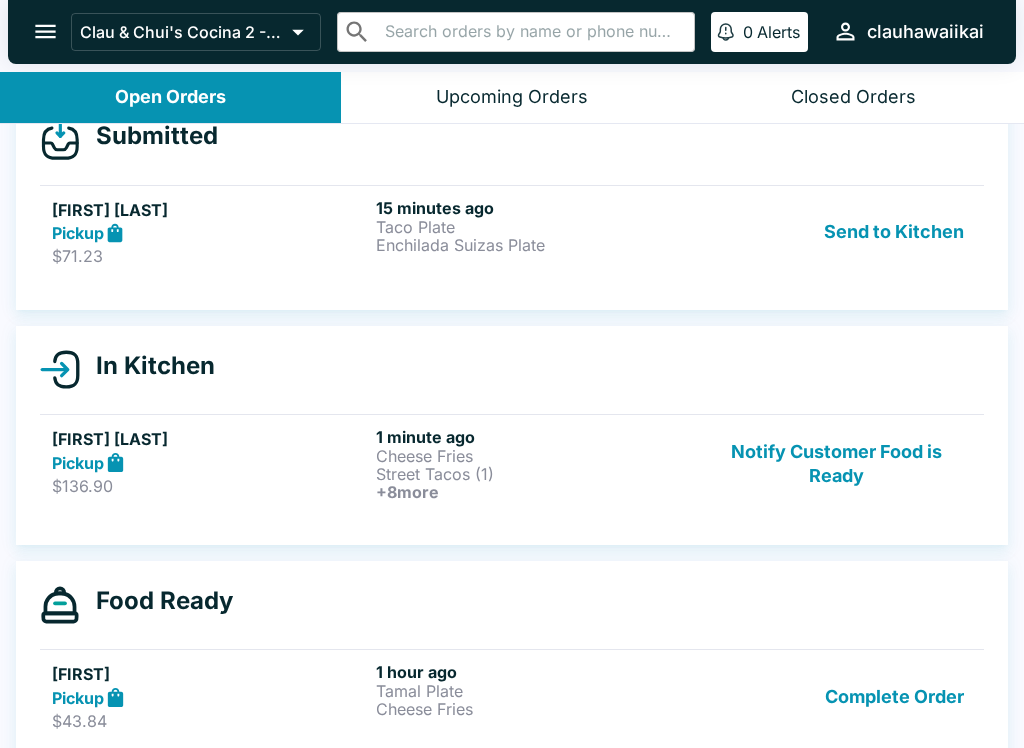 scroll, scrollTop: 41, scrollLeft: 0, axis: vertical 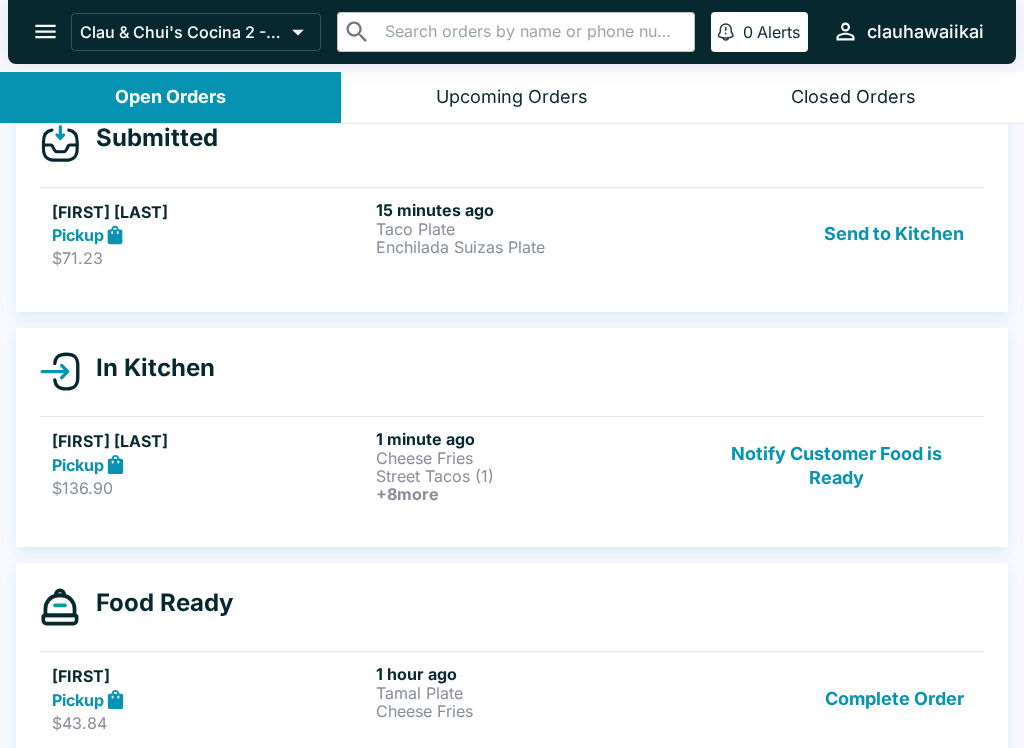 click on "Enchilada Suizas Plate" at bounding box center [534, 247] 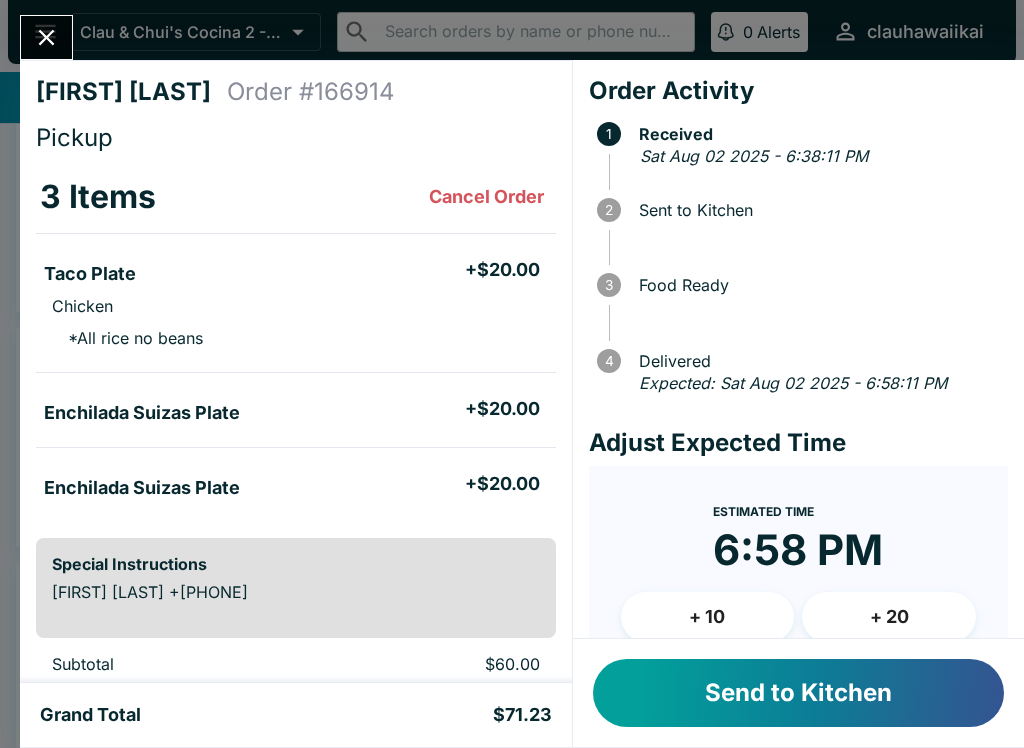 click on "Send to Kitchen" at bounding box center (798, 693) 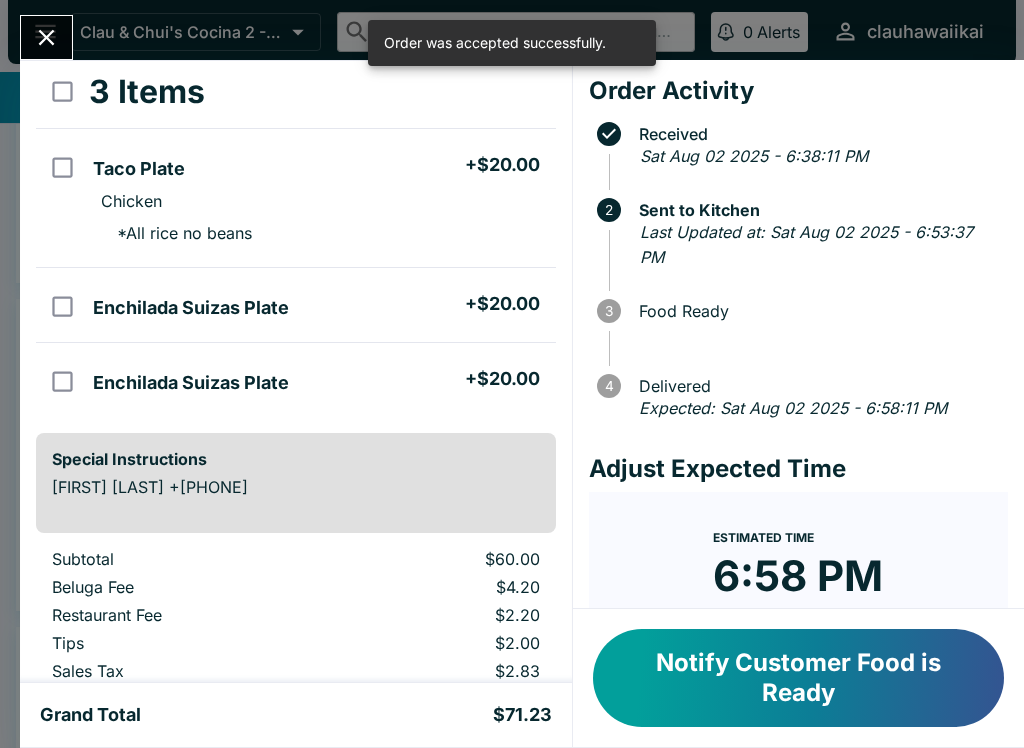 scroll, scrollTop: 131, scrollLeft: 0, axis: vertical 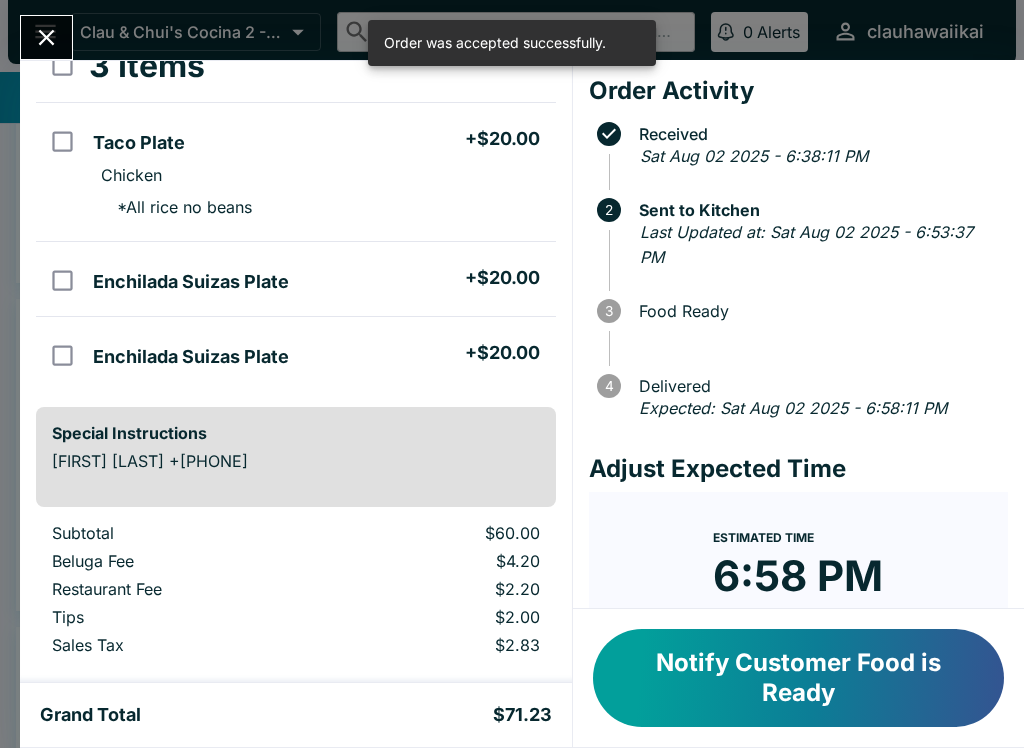 click at bounding box center [46, 37] 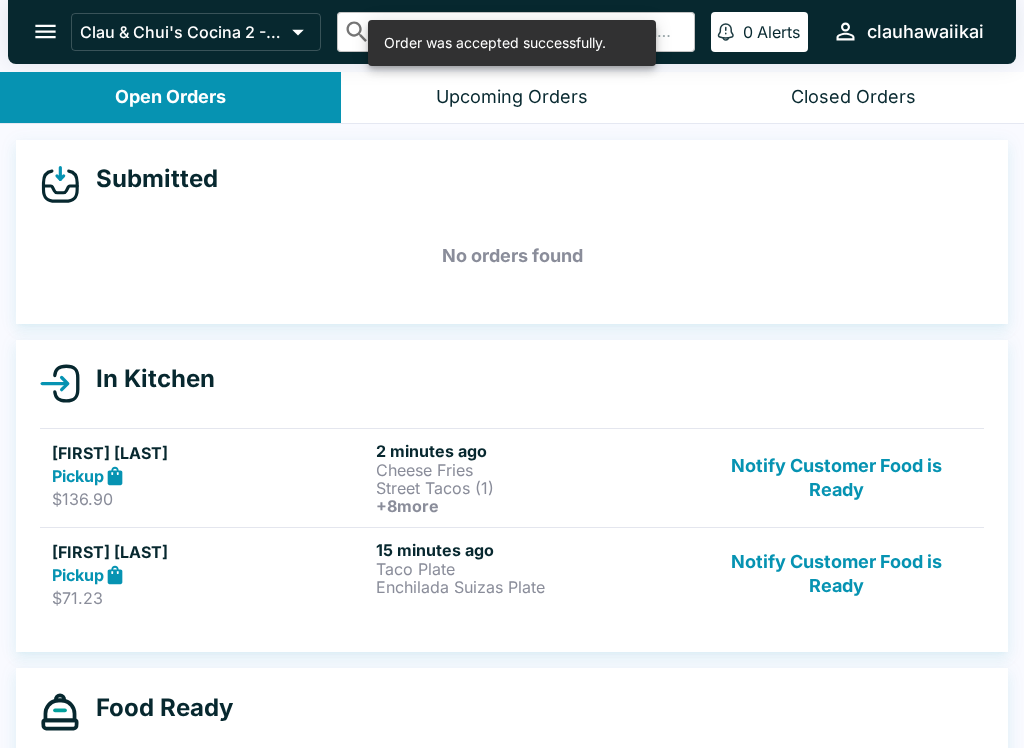 scroll, scrollTop: 0, scrollLeft: 0, axis: both 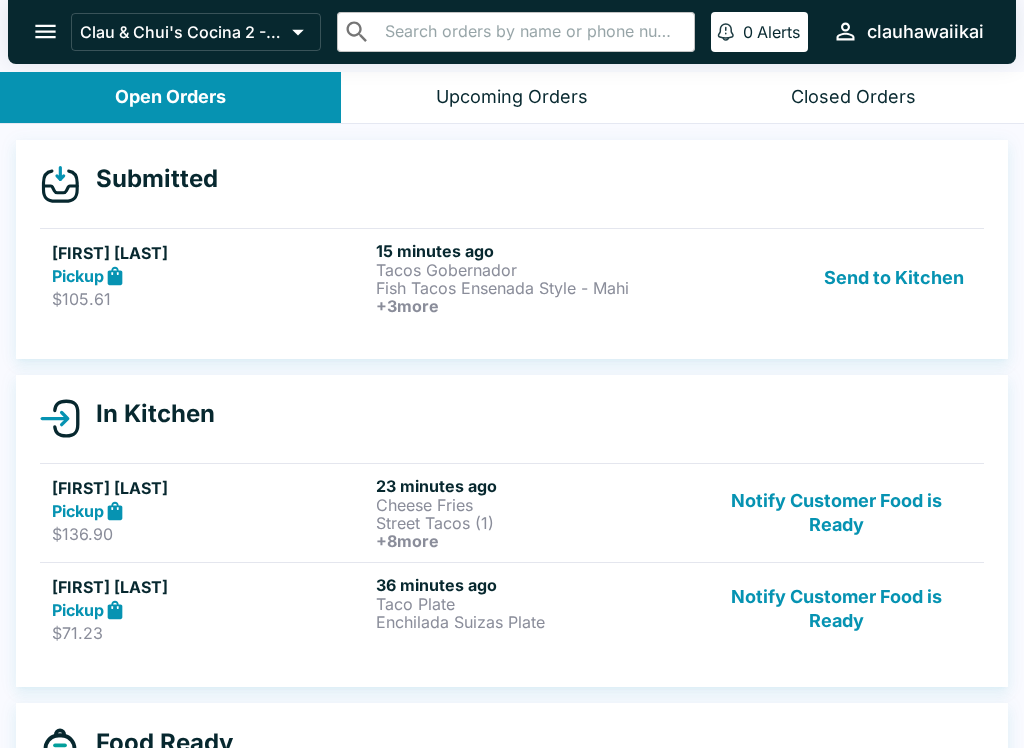 click on "Send to Kitchen" at bounding box center [894, 278] 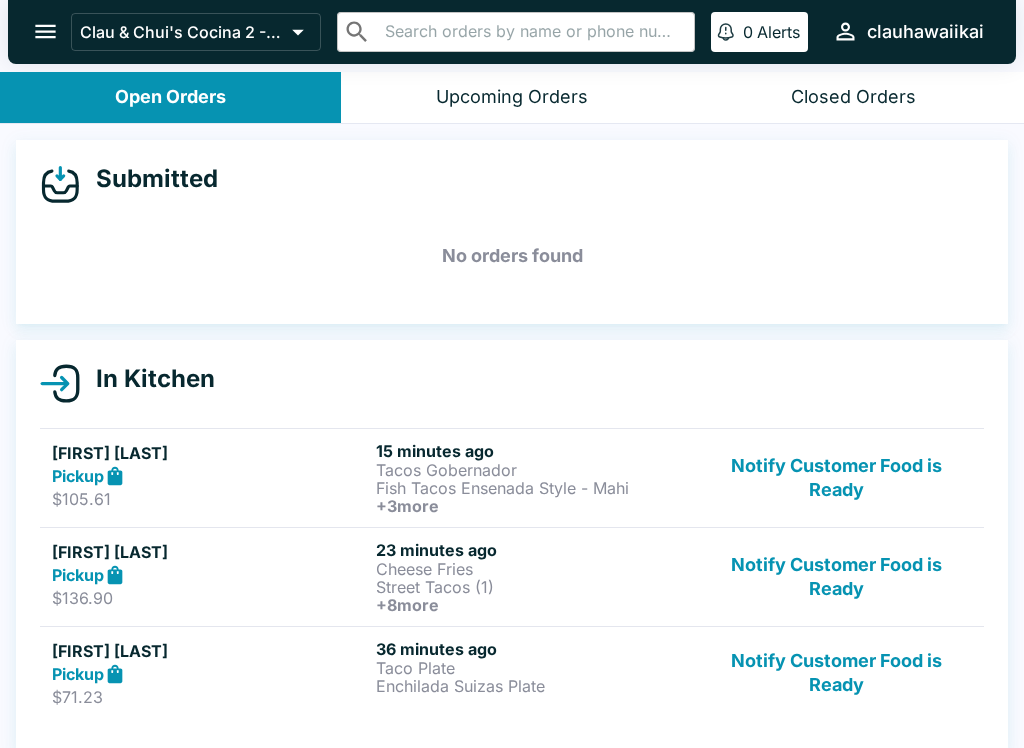 click on "Fish Tacos Ensenada Style - Mahi" at bounding box center (534, 488) 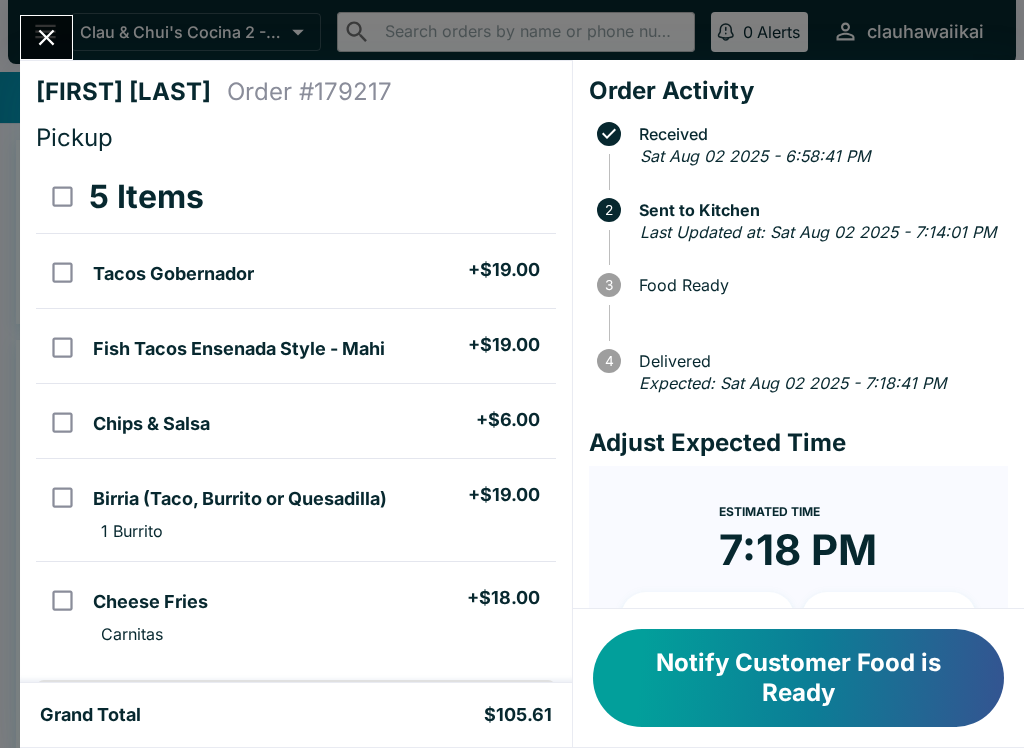 click at bounding box center (46, 37) 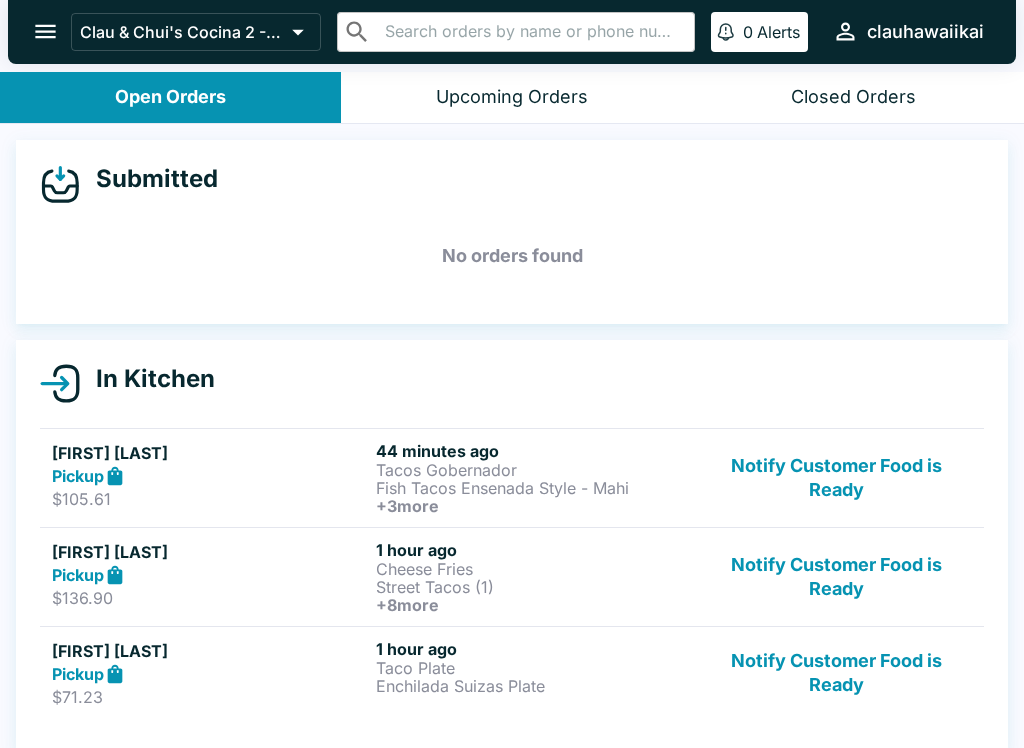 click on "+ 8  more" at bounding box center [534, 605] 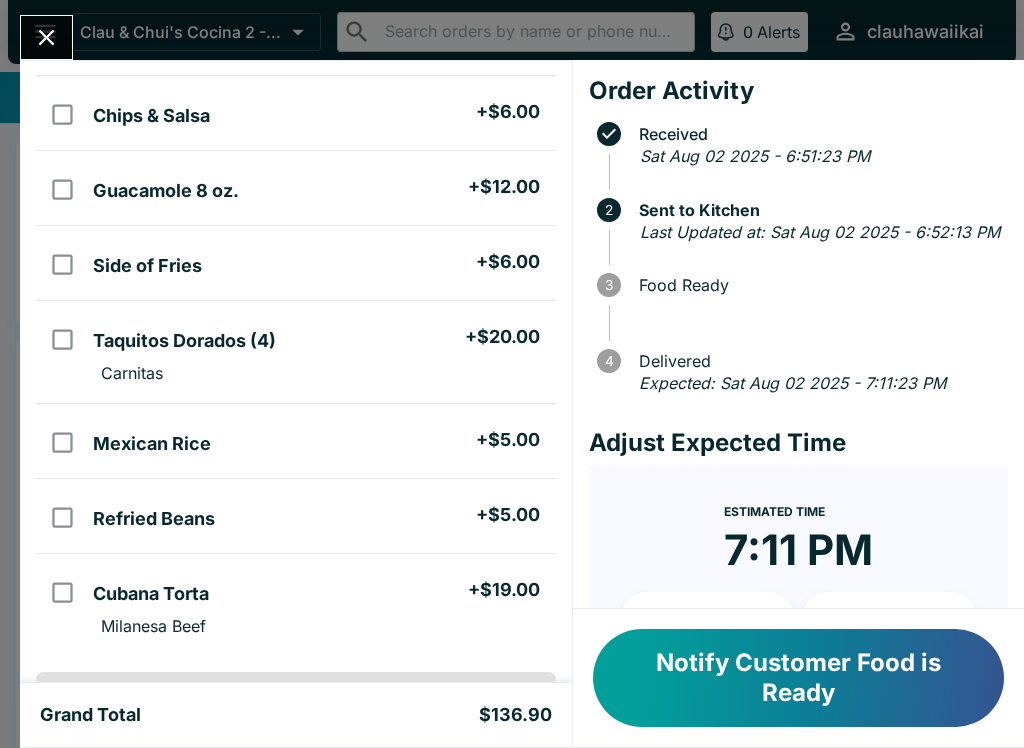 click on "Notify Customer Food is Ready" at bounding box center [798, 678] 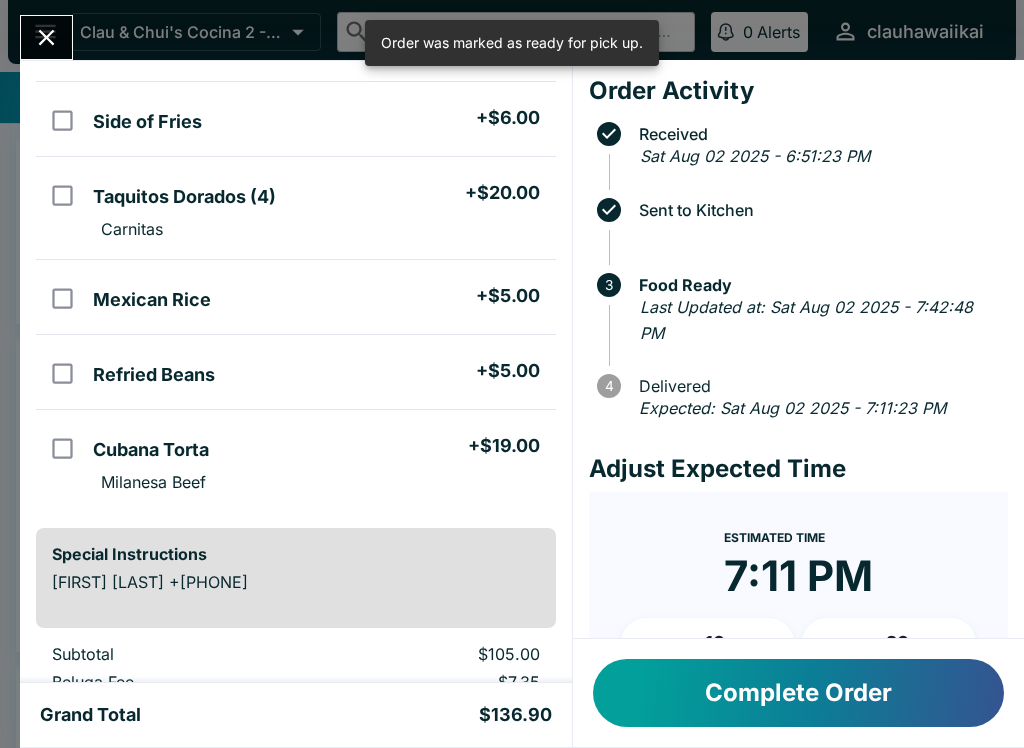click on "Complete Order" at bounding box center (798, 693) 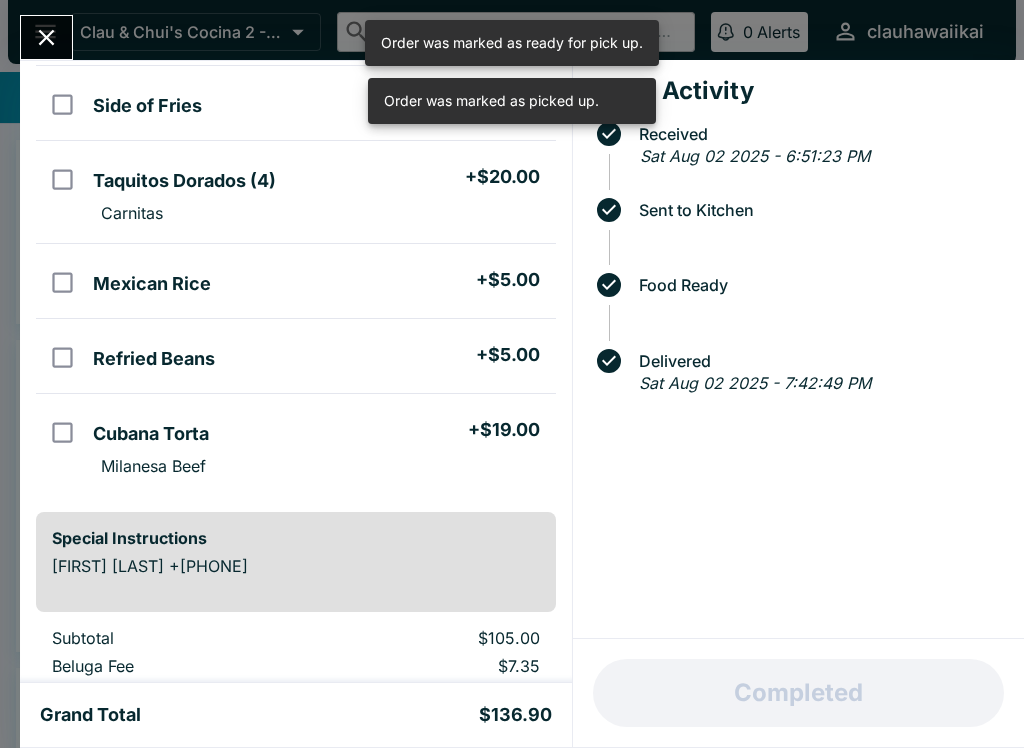 scroll, scrollTop: 629, scrollLeft: 0, axis: vertical 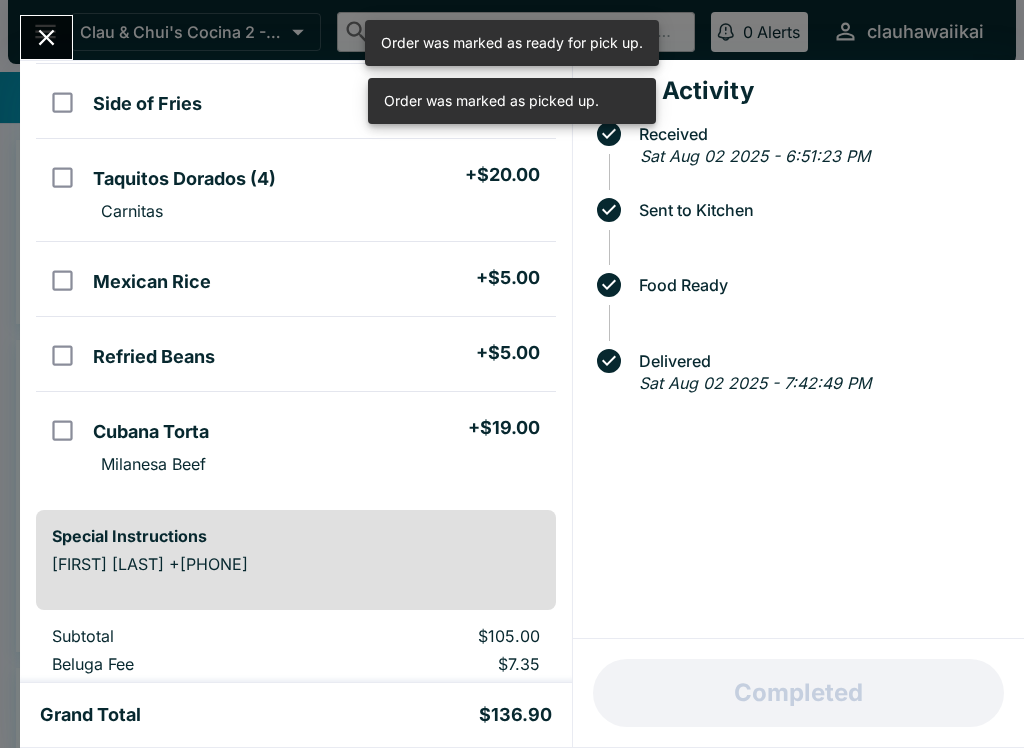 click 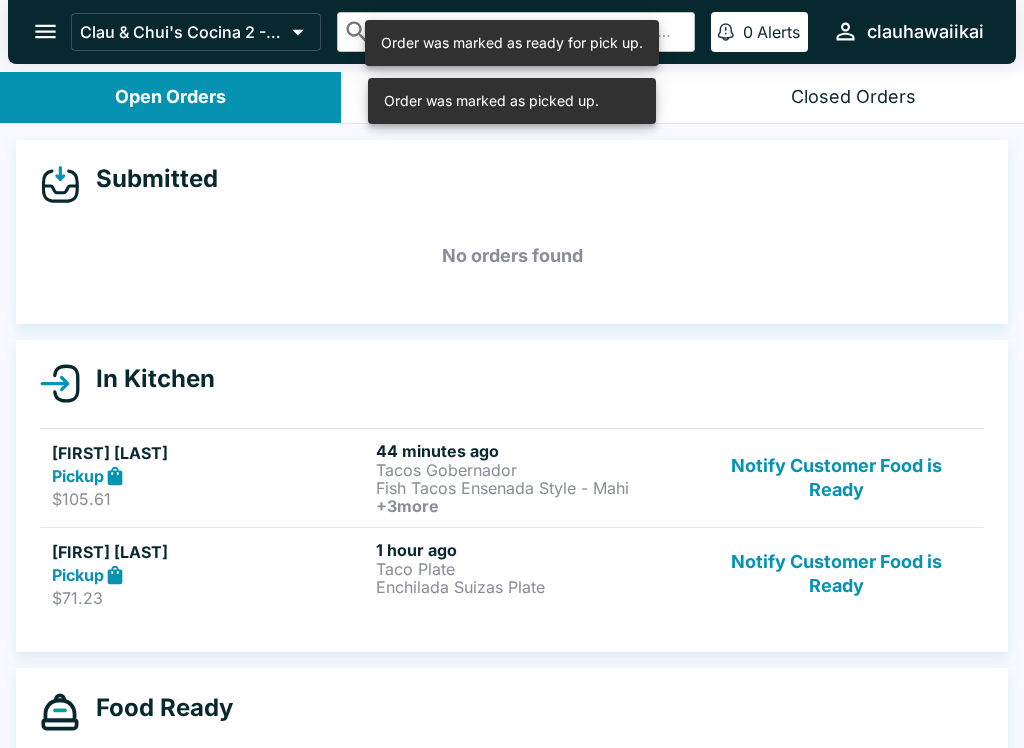 click on "1 hour ago Taco Plate Enchilada Suizas Plate" at bounding box center (534, 574) 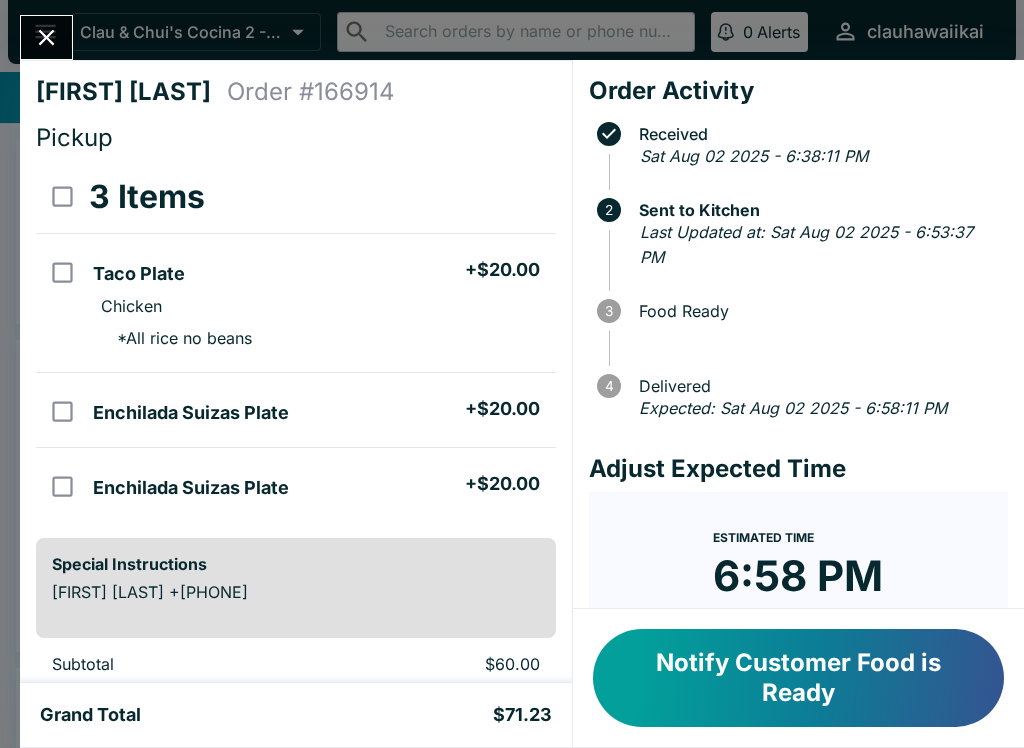 click at bounding box center (46, 37) 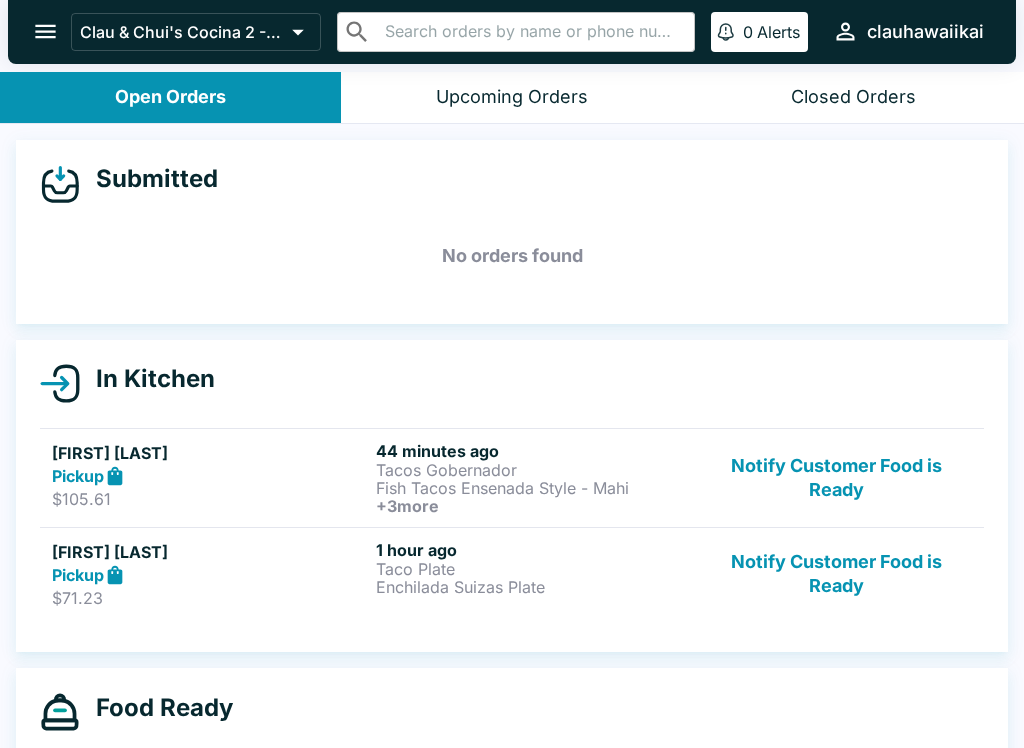 click on "Taco Plate" at bounding box center (534, 569) 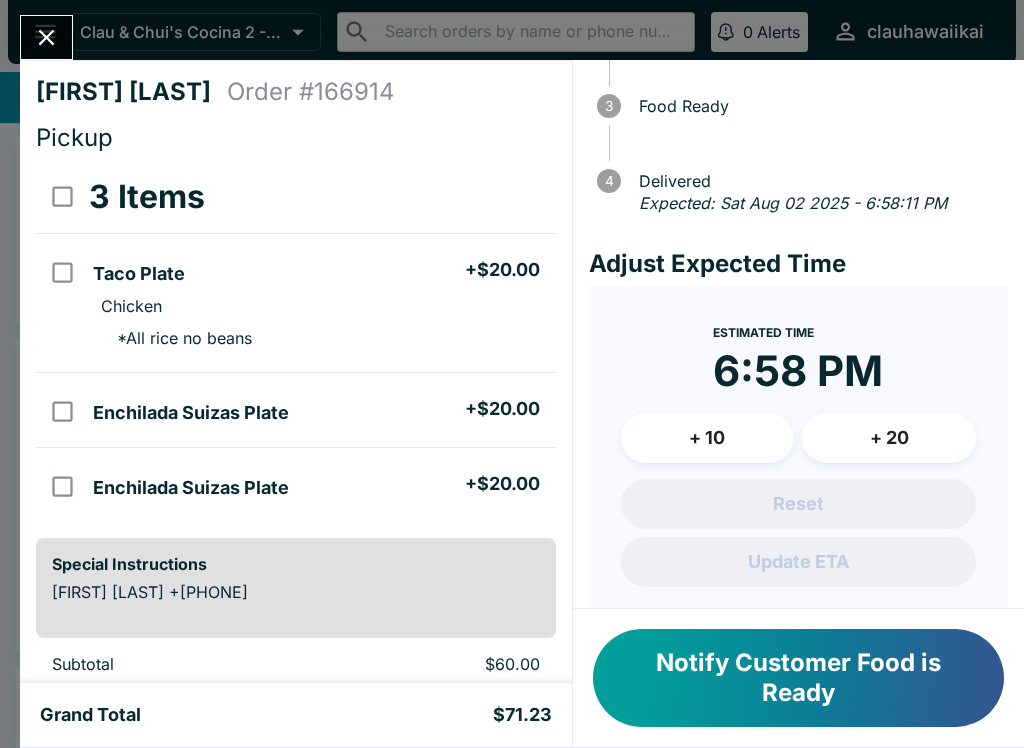 scroll, scrollTop: 203, scrollLeft: 0, axis: vertical 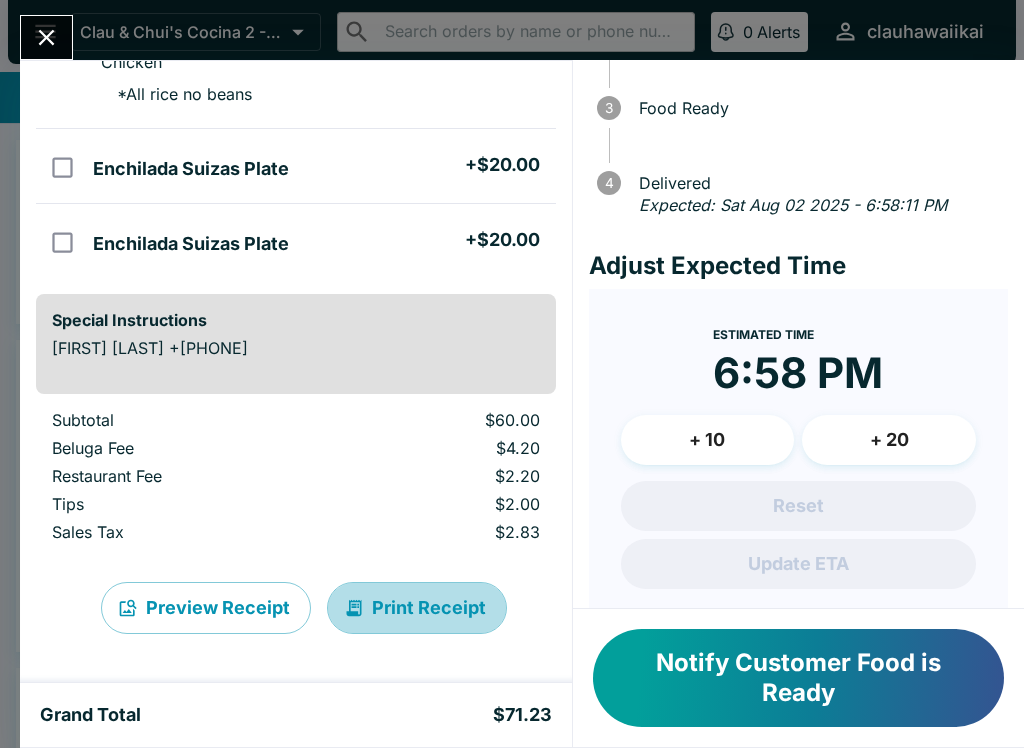 click on "Print Receipt" at bounding box center [417, 608] 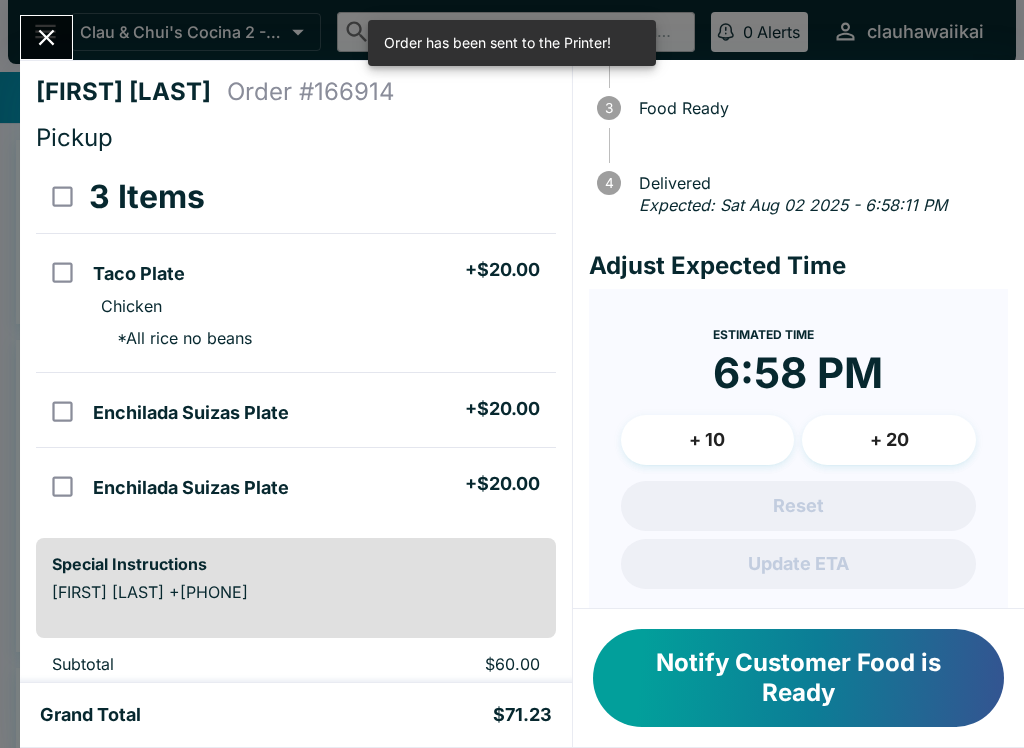 scroll, scrollTop: -2, scrollLeft: 0, axis: vertical 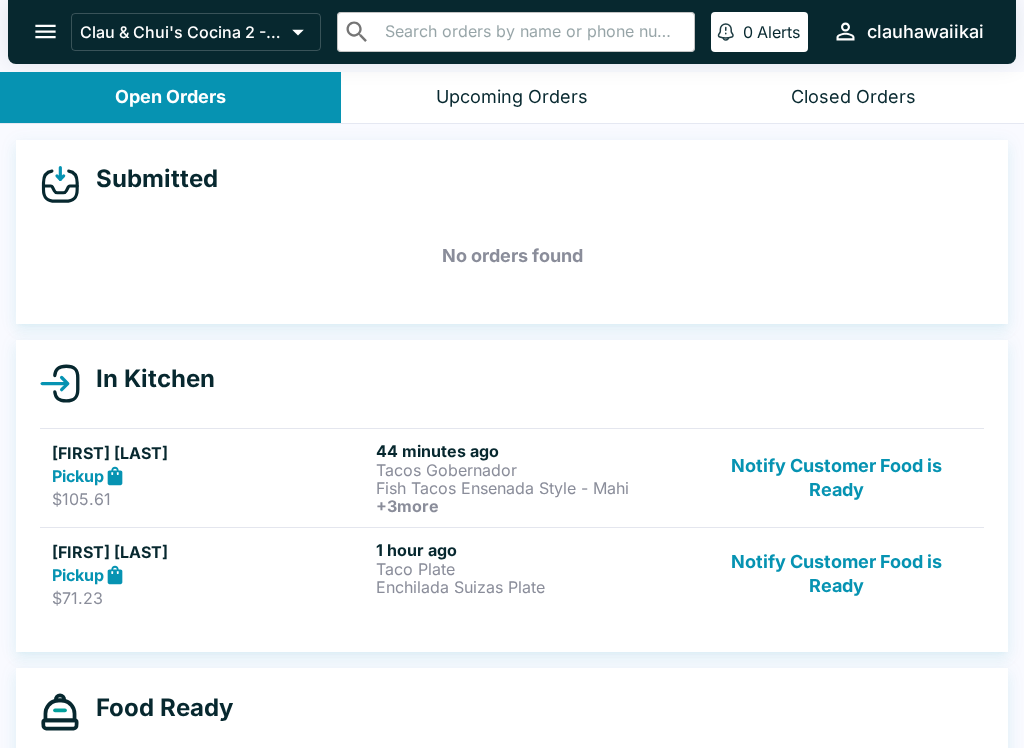 click on "Notify Customer Food is Ready" at bounding box center [836, 574] 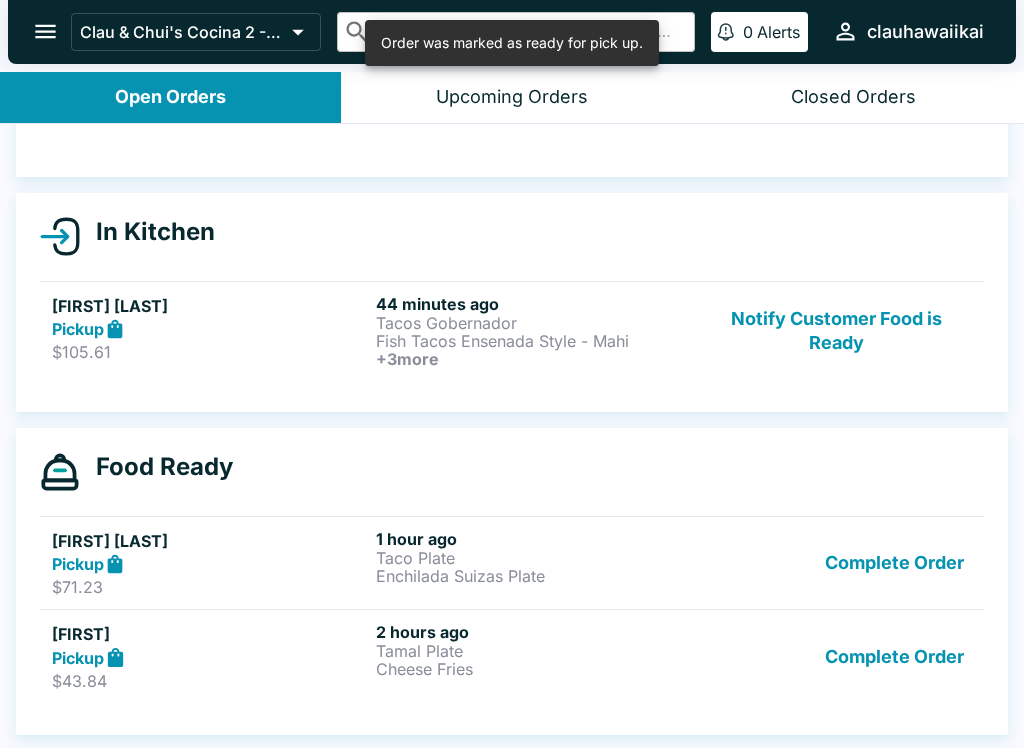 scroll, scrollTop: 147, scrollLeft: 0, axis: vertical 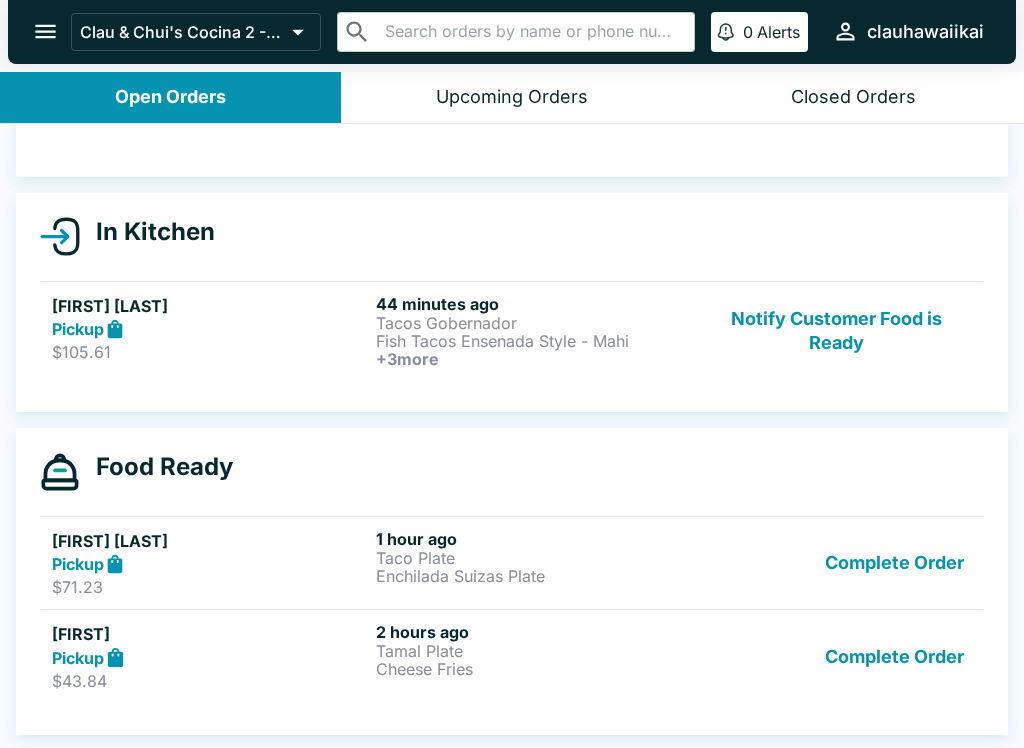 click on "Complete Order" at bounding box center (894, 656) 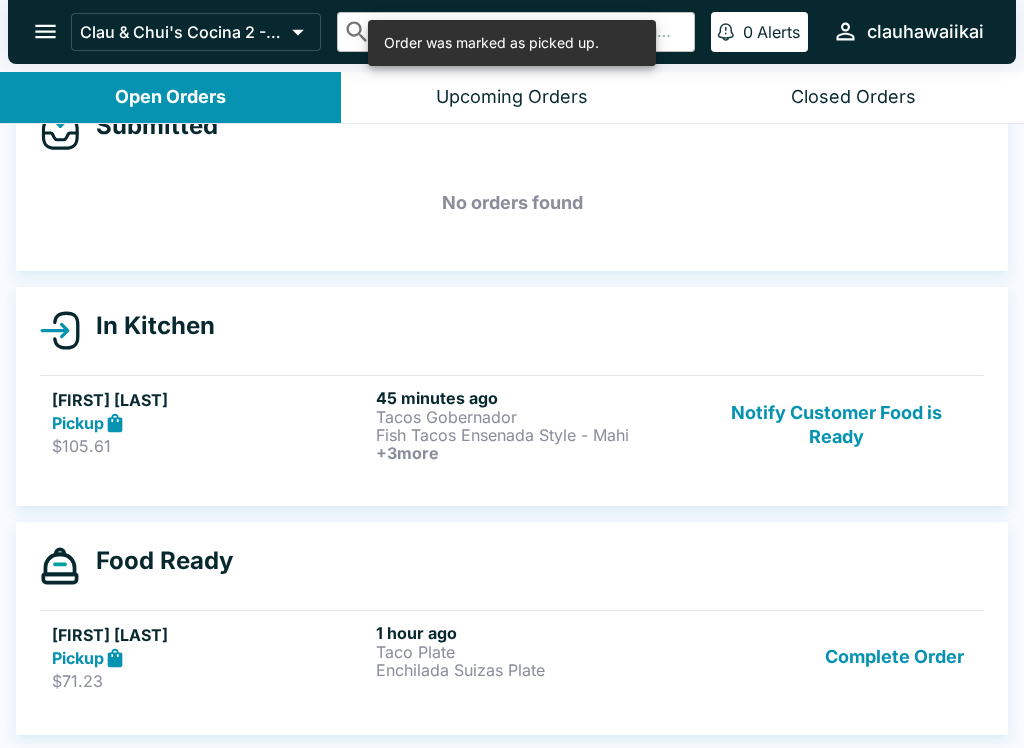 click on "Complete Order" at bounding box center [894, 657] 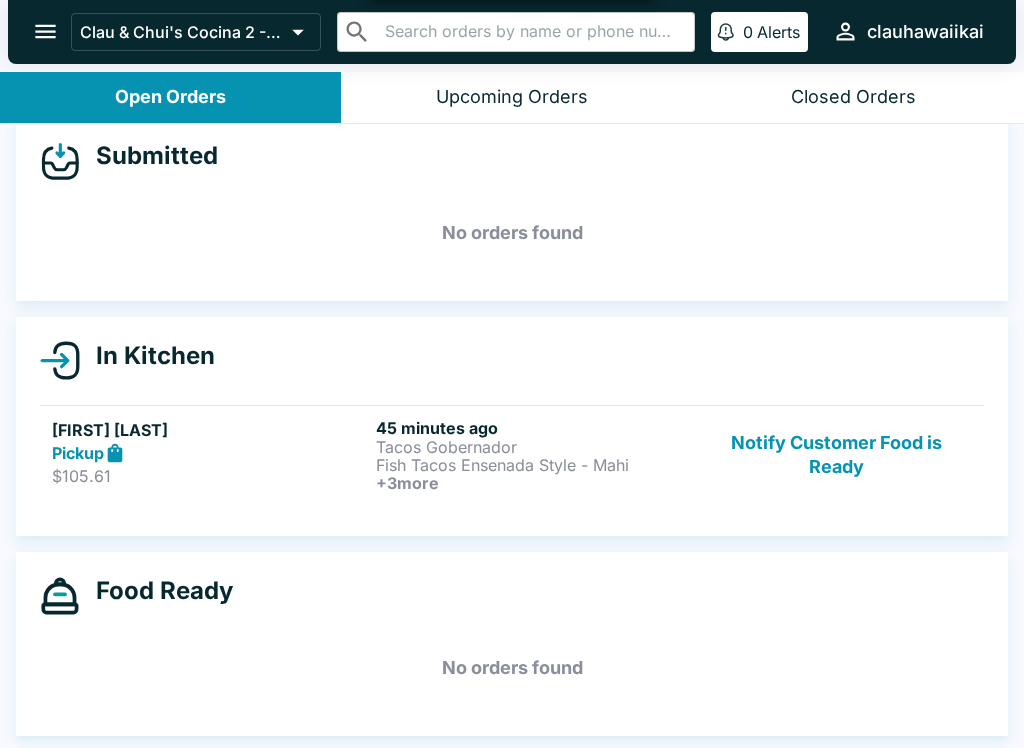 click on "Fish Tacos Ensenada Style - Mahi" at bounding box center [534, 465] 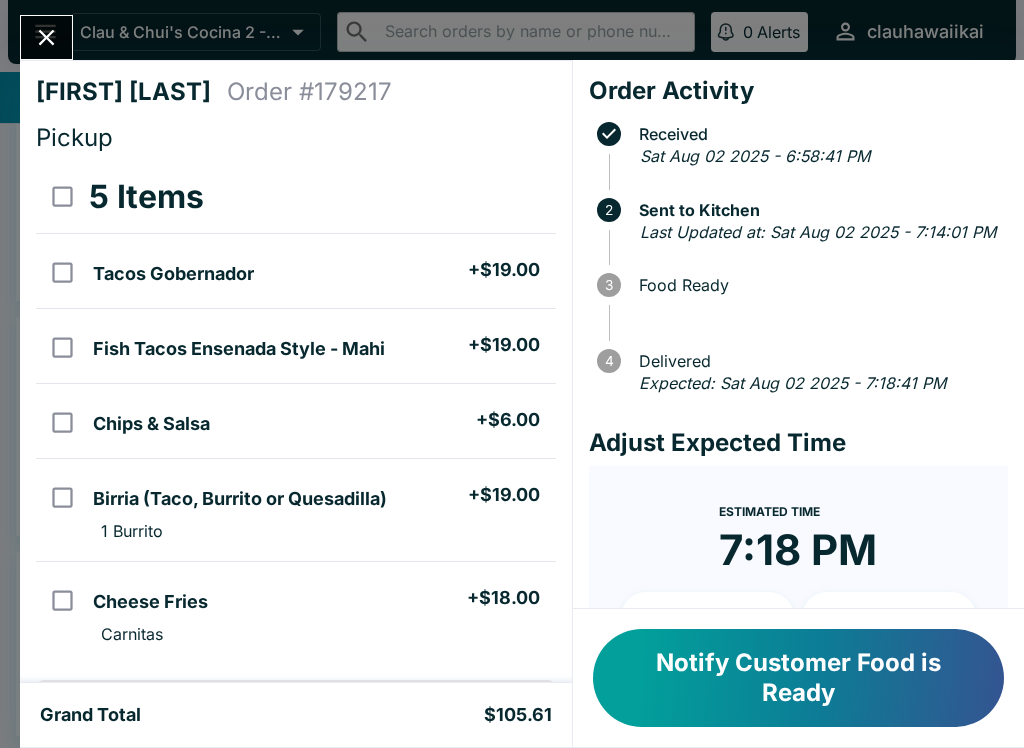 click on "Notify Customer Food is Ready" at bounding box center (798, 678) 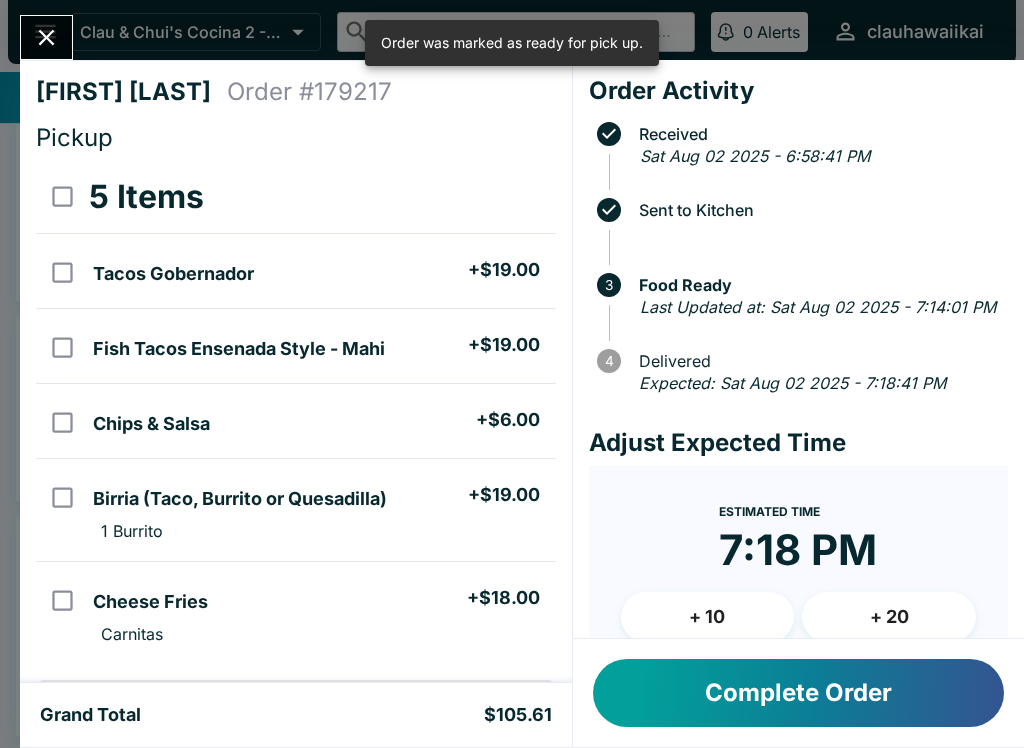 click at bounding box center (46, 37) 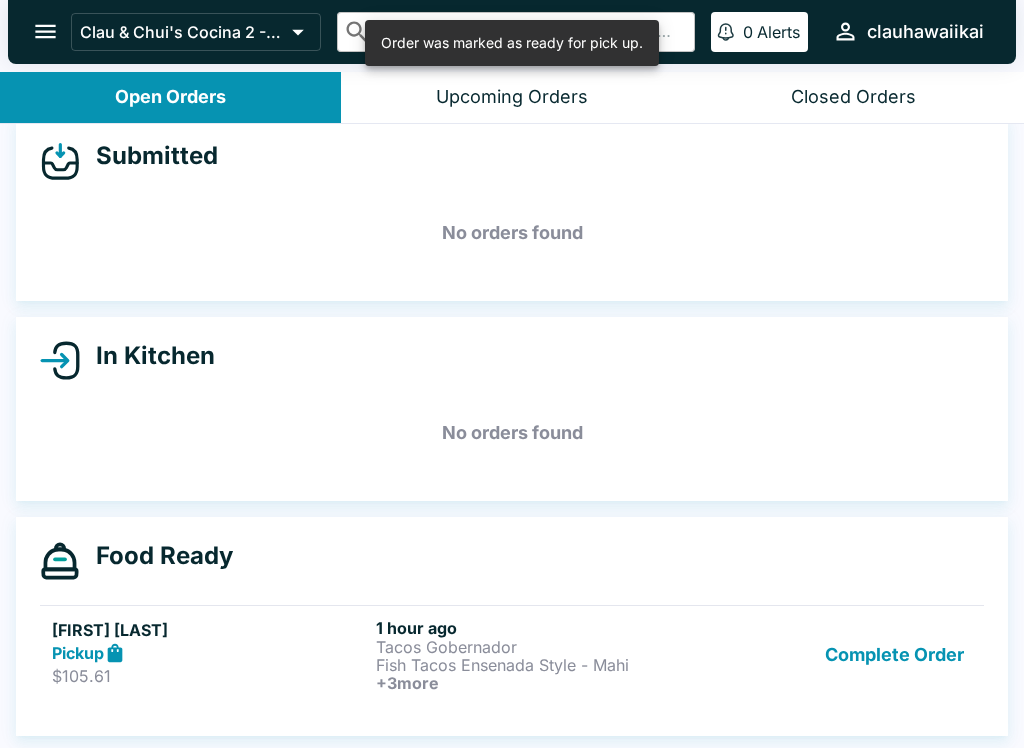 click on "Fish Tacos Ensenada Style - Mahi" at bounding box center [534, 665] 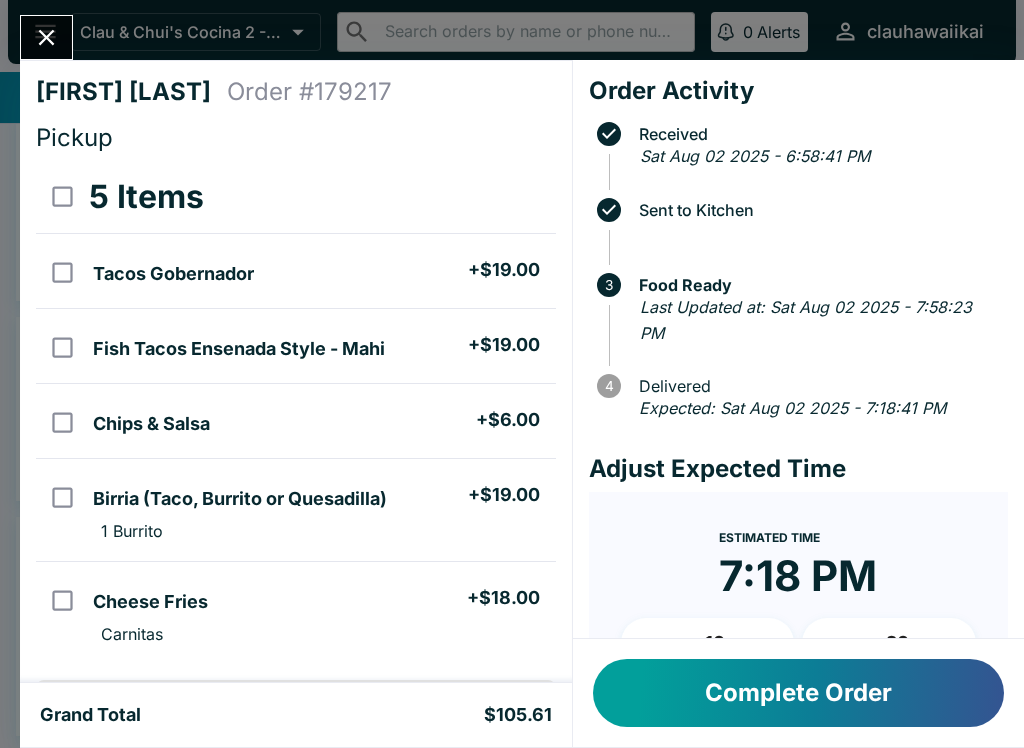 scroll, scrollTop: -16, scrollLeft: 0, axis: vertical 